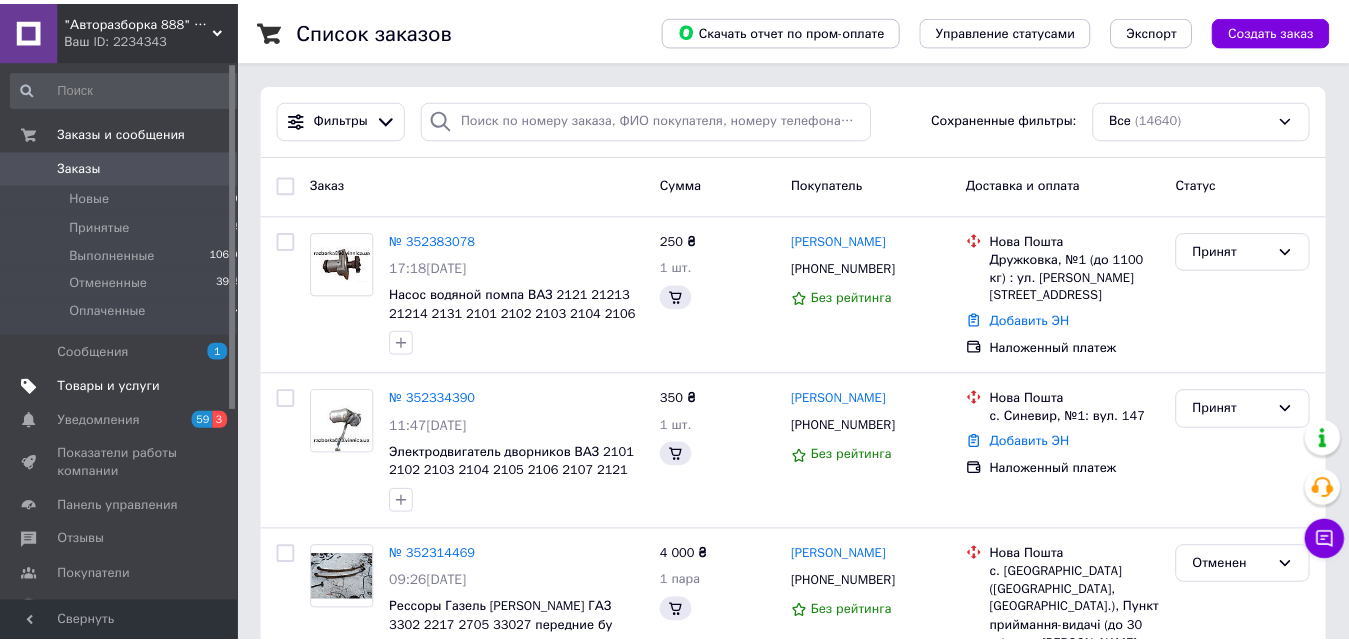 scroll, scrollTop: 0, scrollLeft: 0, axis: both 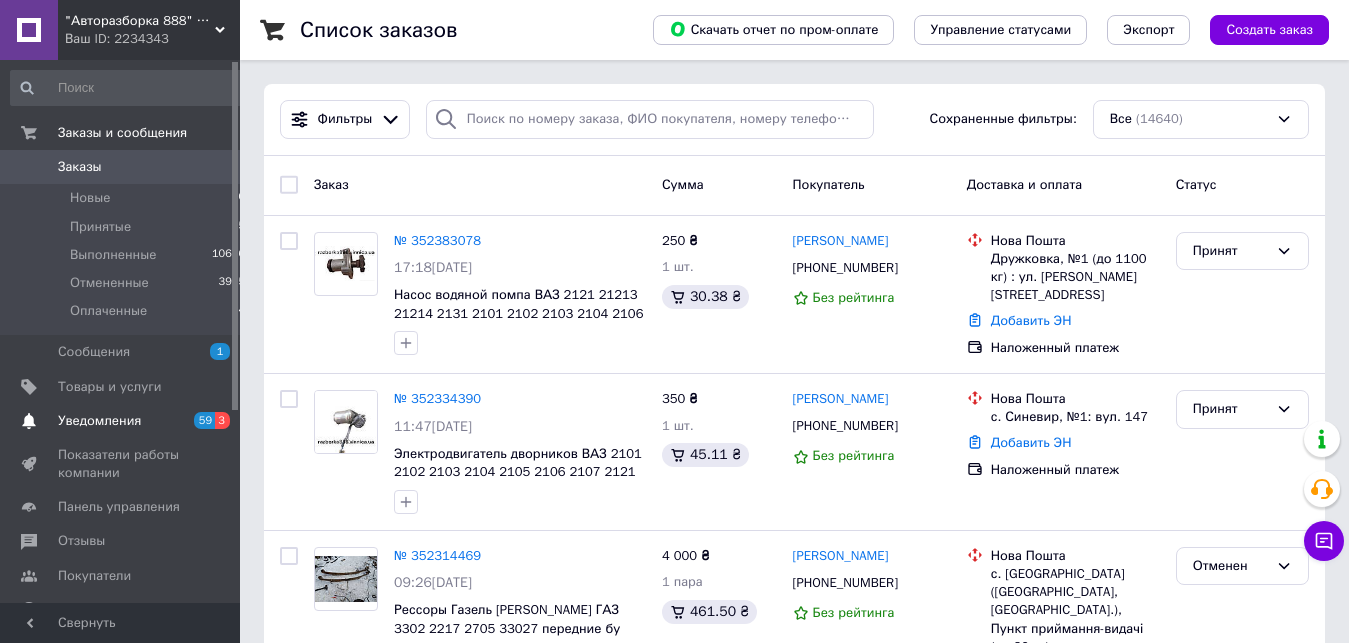 click on "3" at bounding box center [222, 420] 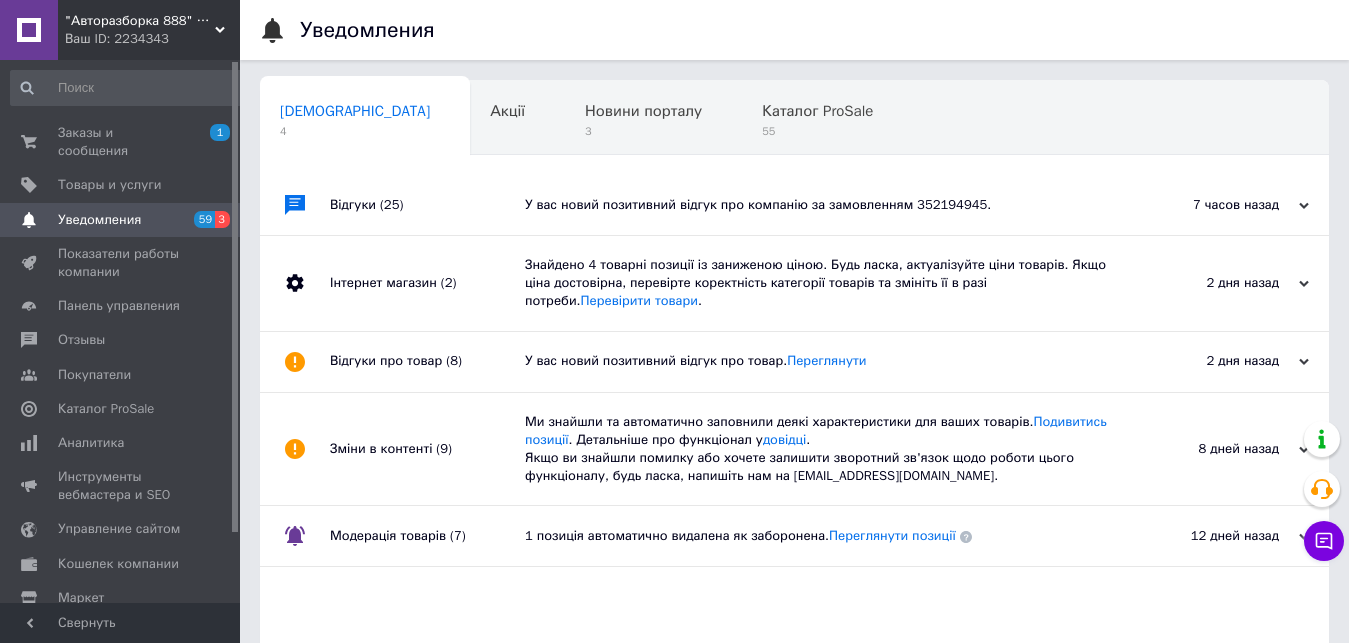 click on "У вас новий позитивний відгук про компанію за замовленням 352194945." at bounding box center [817, 205] 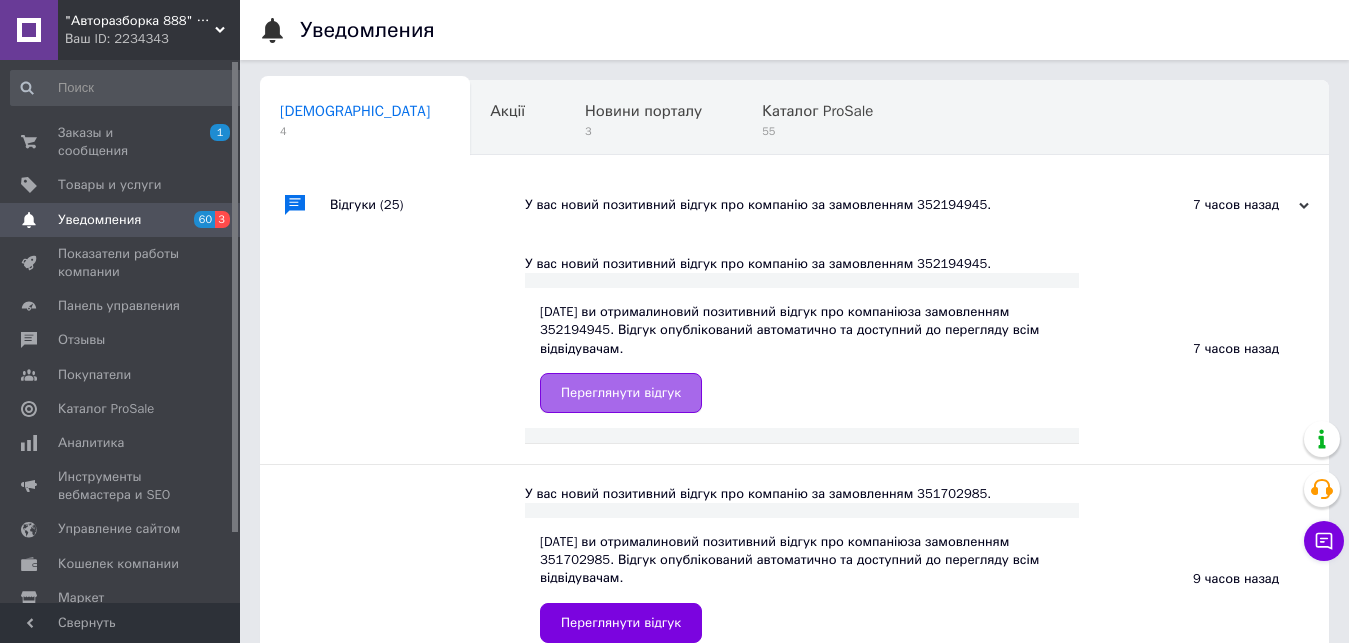 click on "Переглянути відгук" at bounding box center (621, 393) 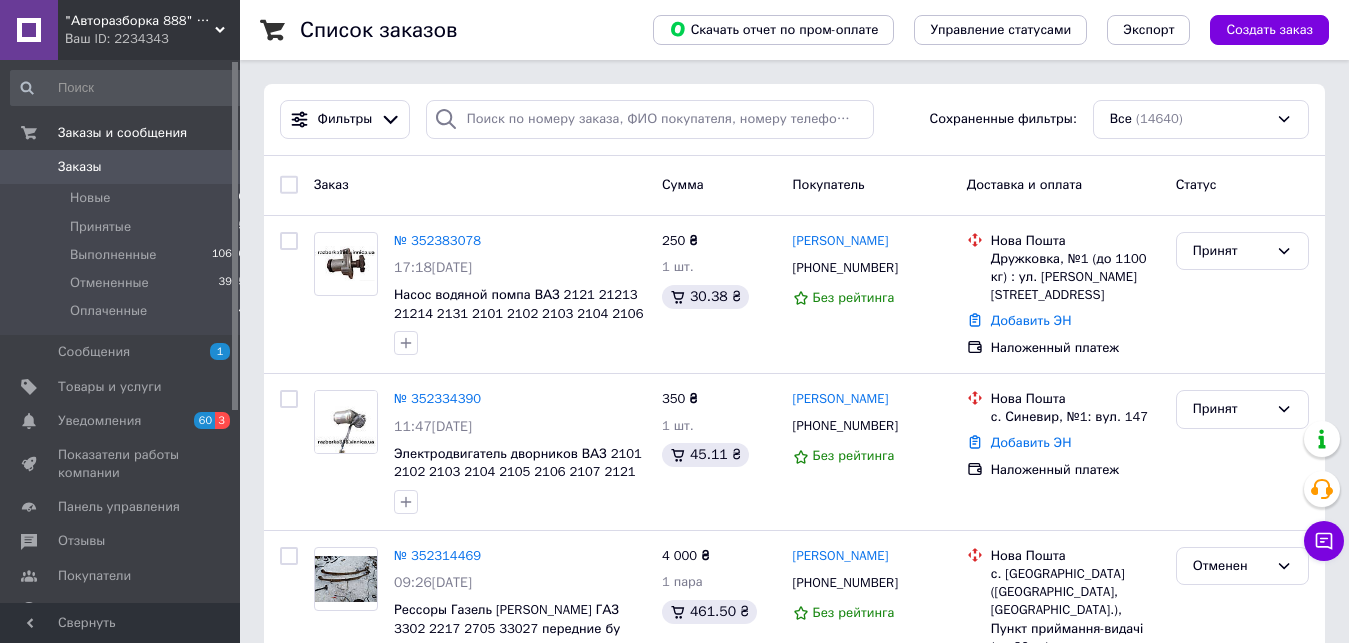 click on "Заказы" at bounding box center (80, 167) 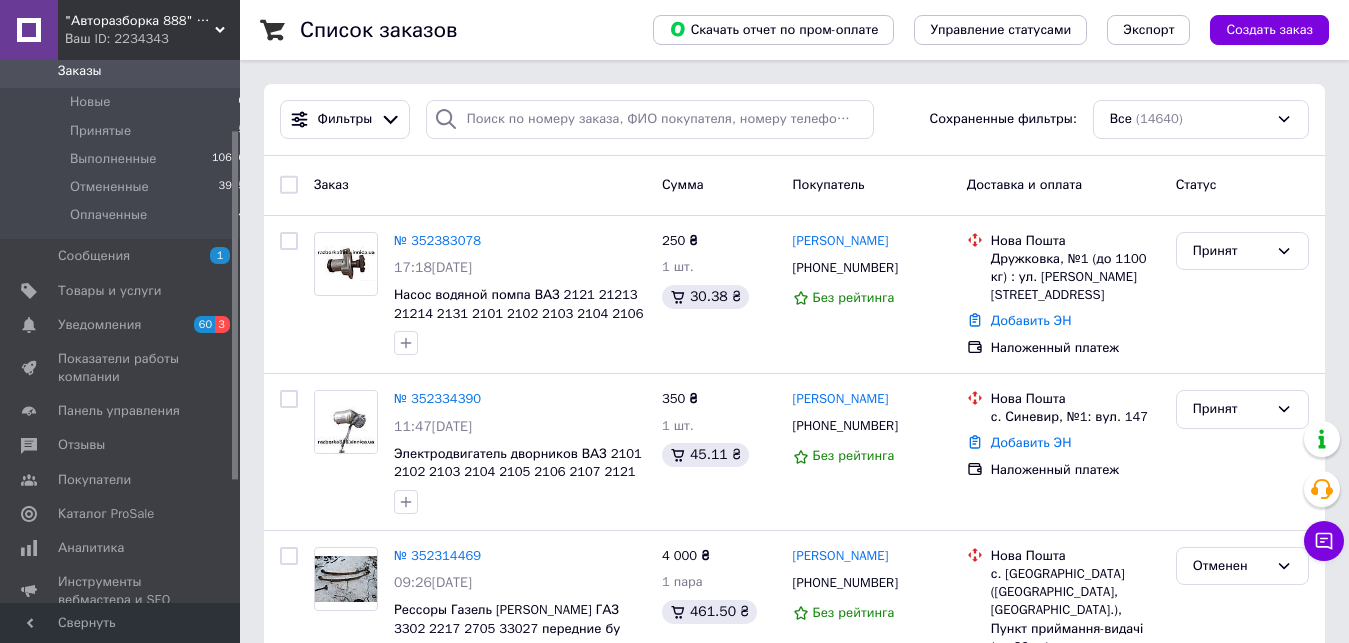 scroll, scrollTop: 153, scrollLeft: 0, axis: vertical 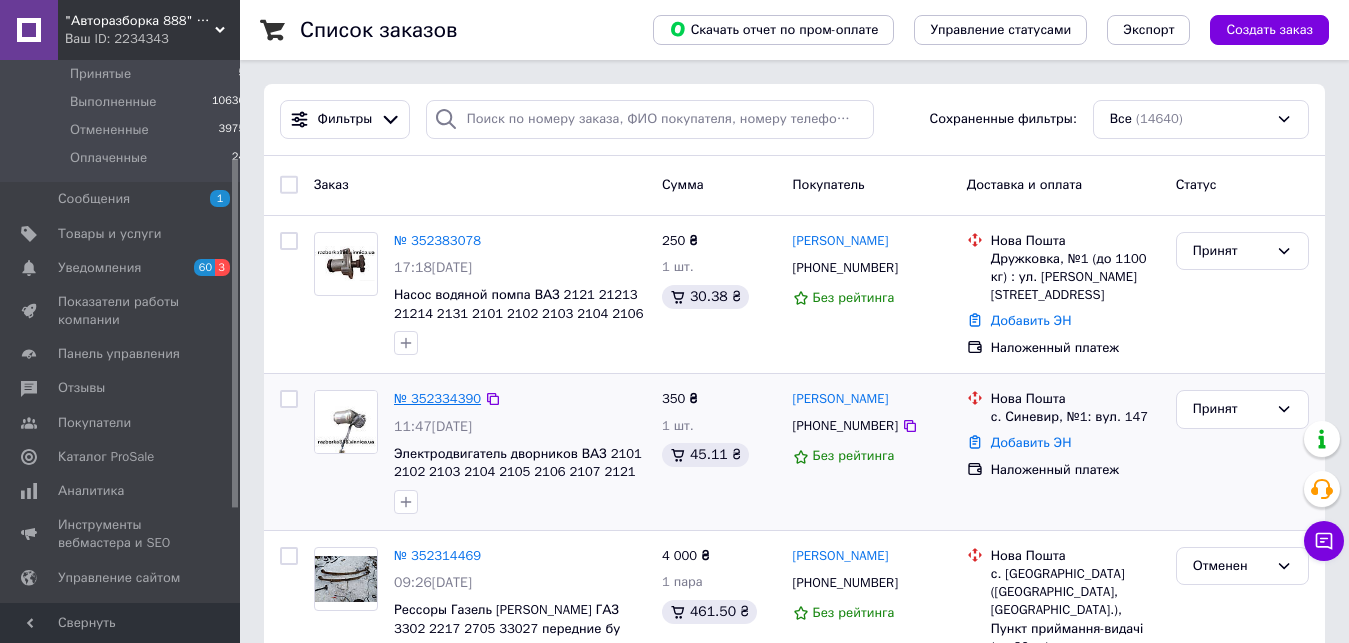 click on "№ 352334390" at bounding box center [437, 398] 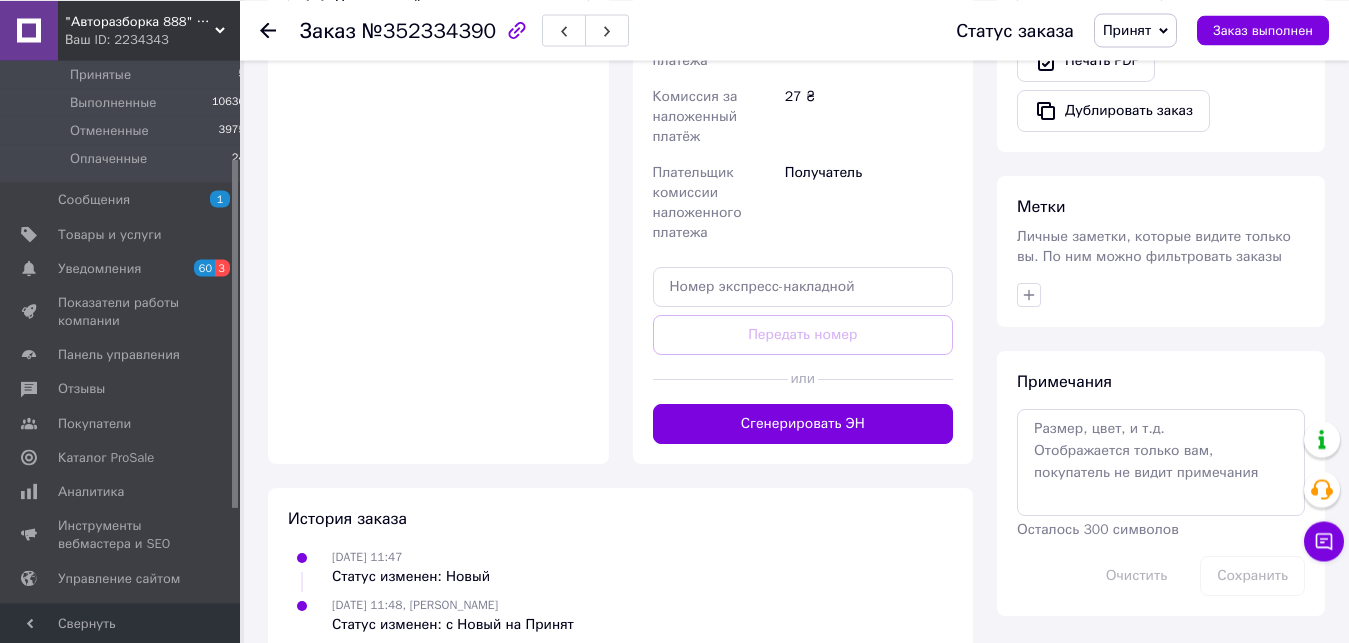 scroll, scrollTop: 831, scrollLeft: 0, axis: vertical 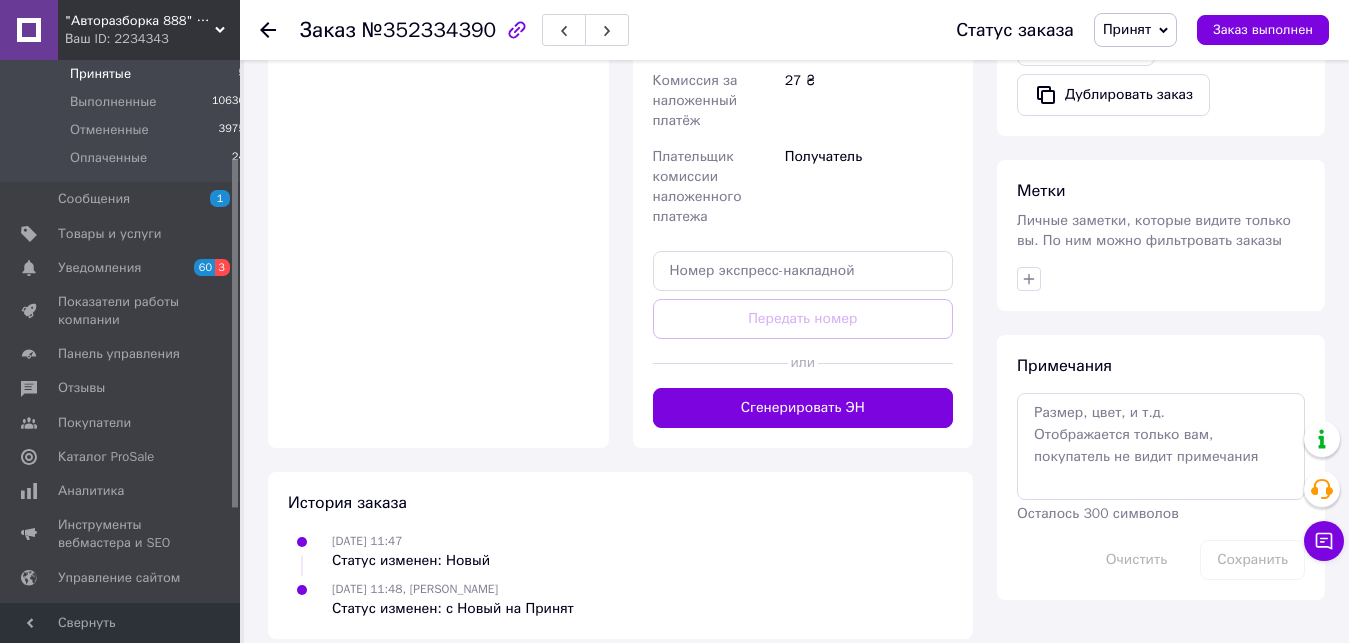 click on "Принятые" at bounding box center [100, 74] 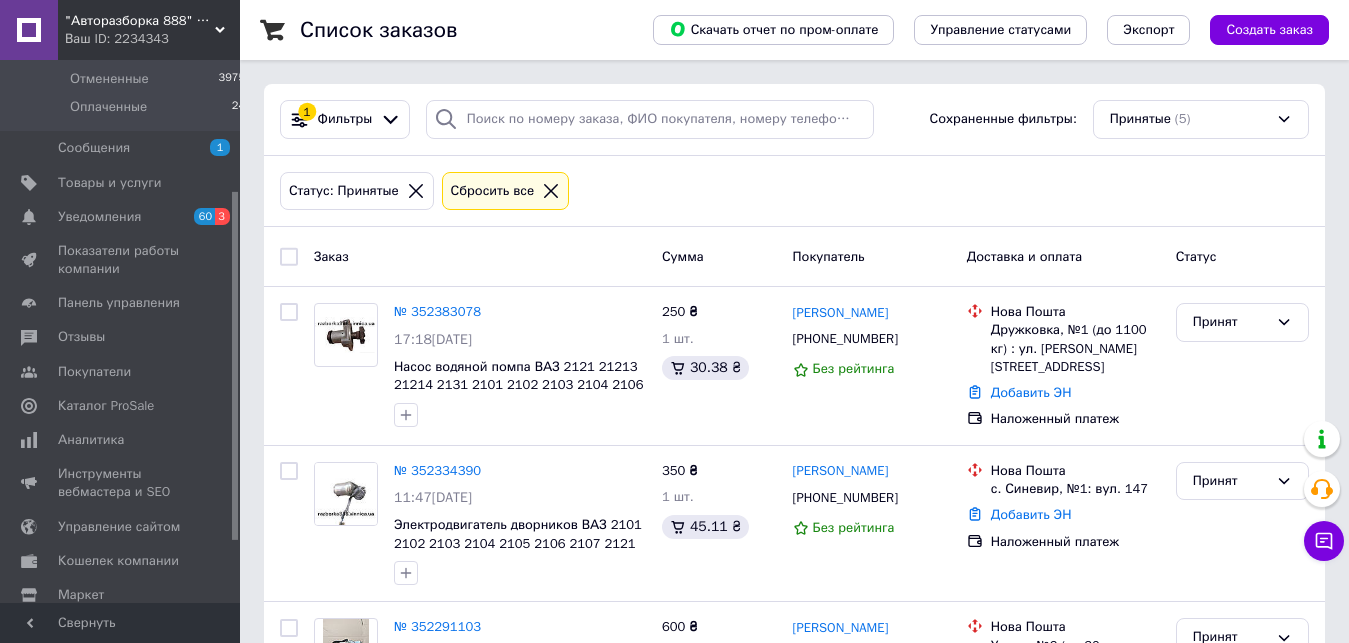 scroll, scrollTop: 255, scrollLeft: 0, axis: vertical 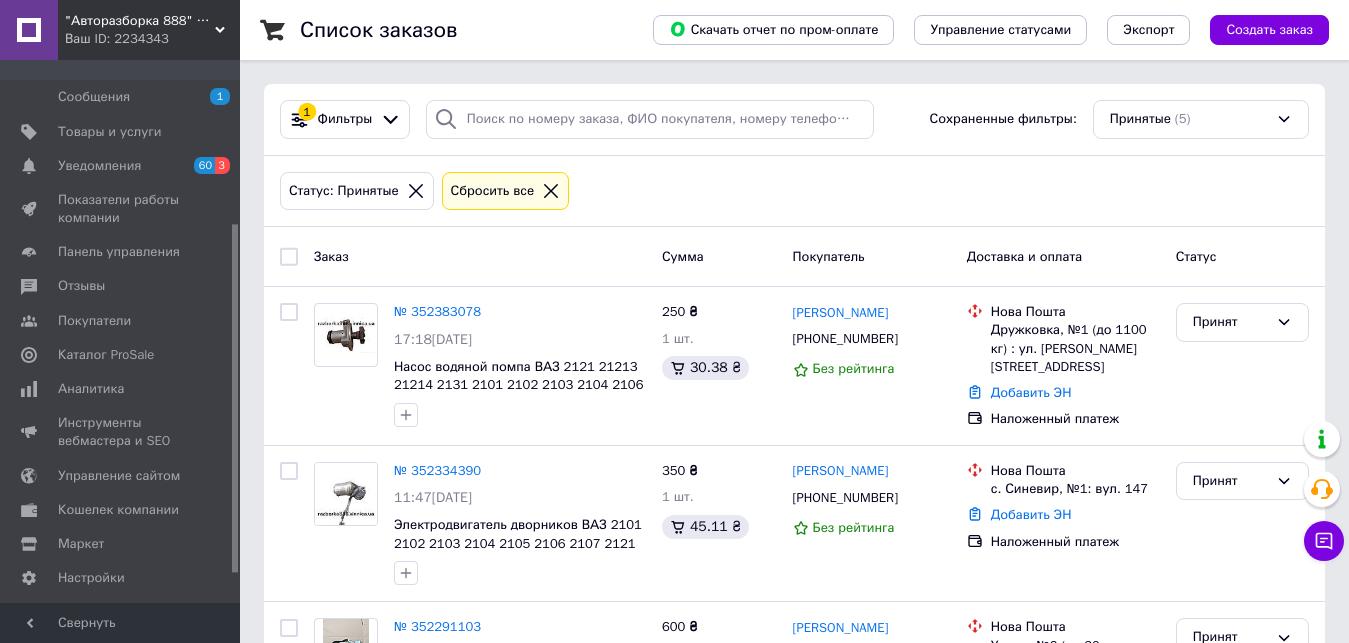 click on "Список заказов" at bounding box center [456, 30] 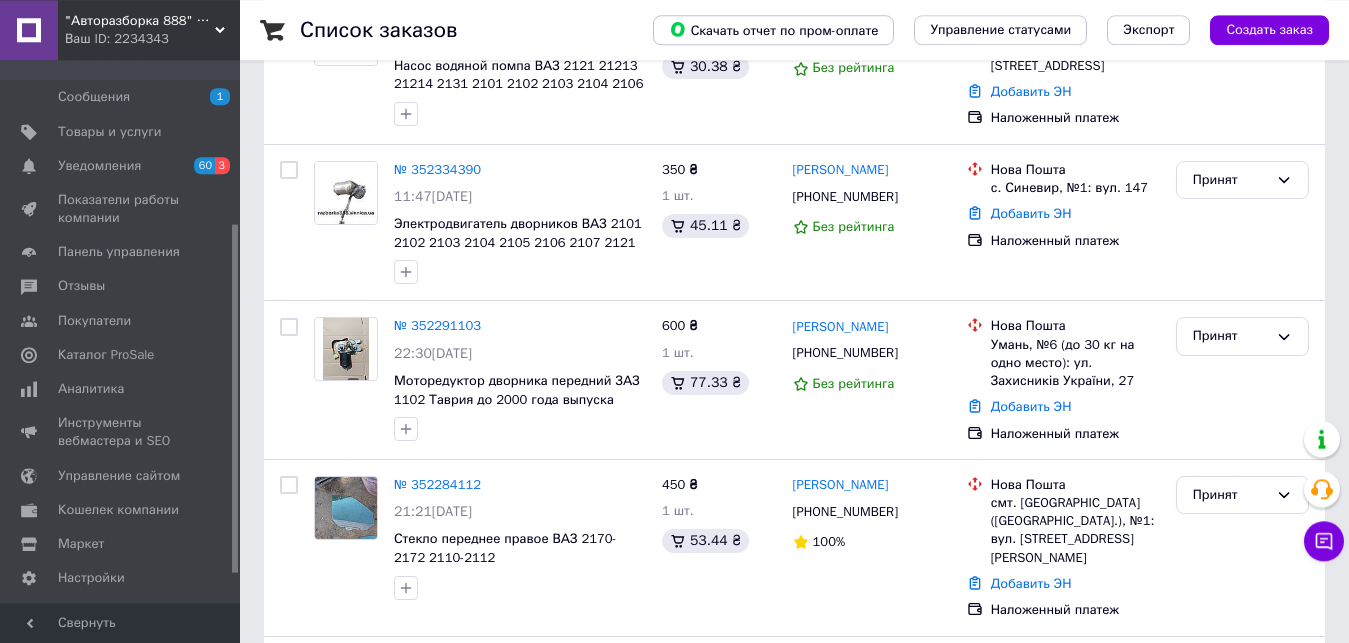 scroll, scrollTop: 306, scrollLeft: 0, axis: vertical 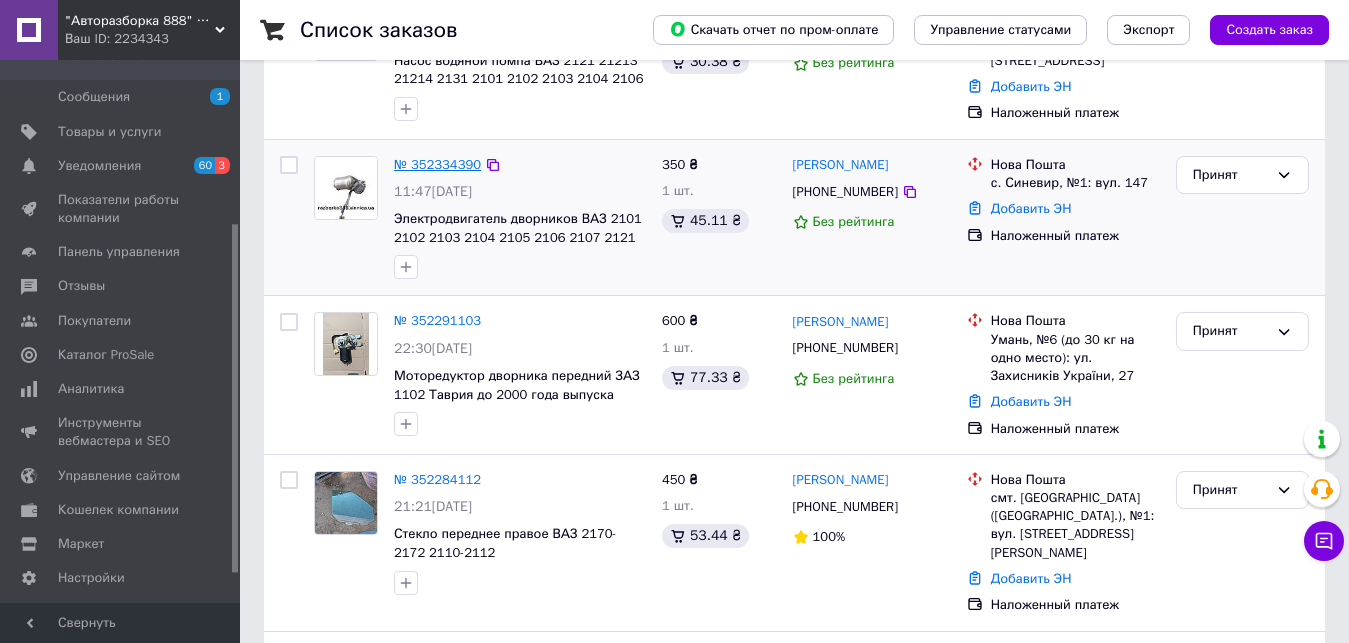 click on "№ 352334390" at bounding box center (437, 164) 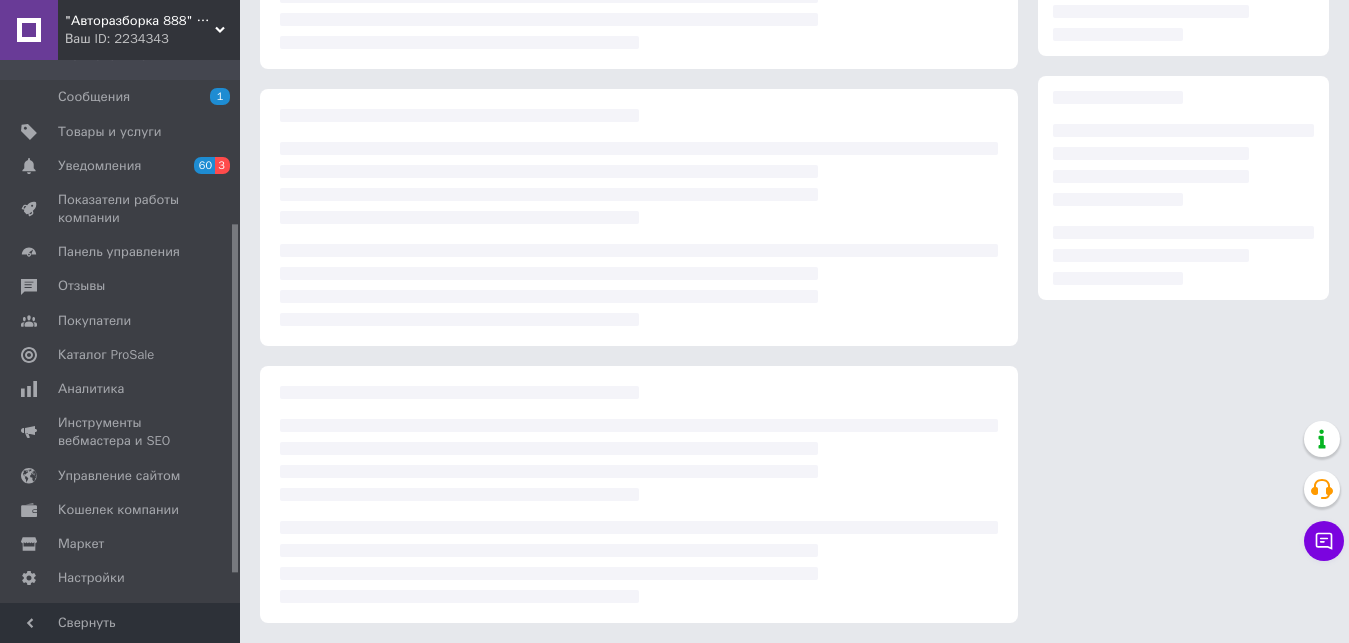 scroll, scrollTop: 271, scrollLeft: 0, axis: vertical 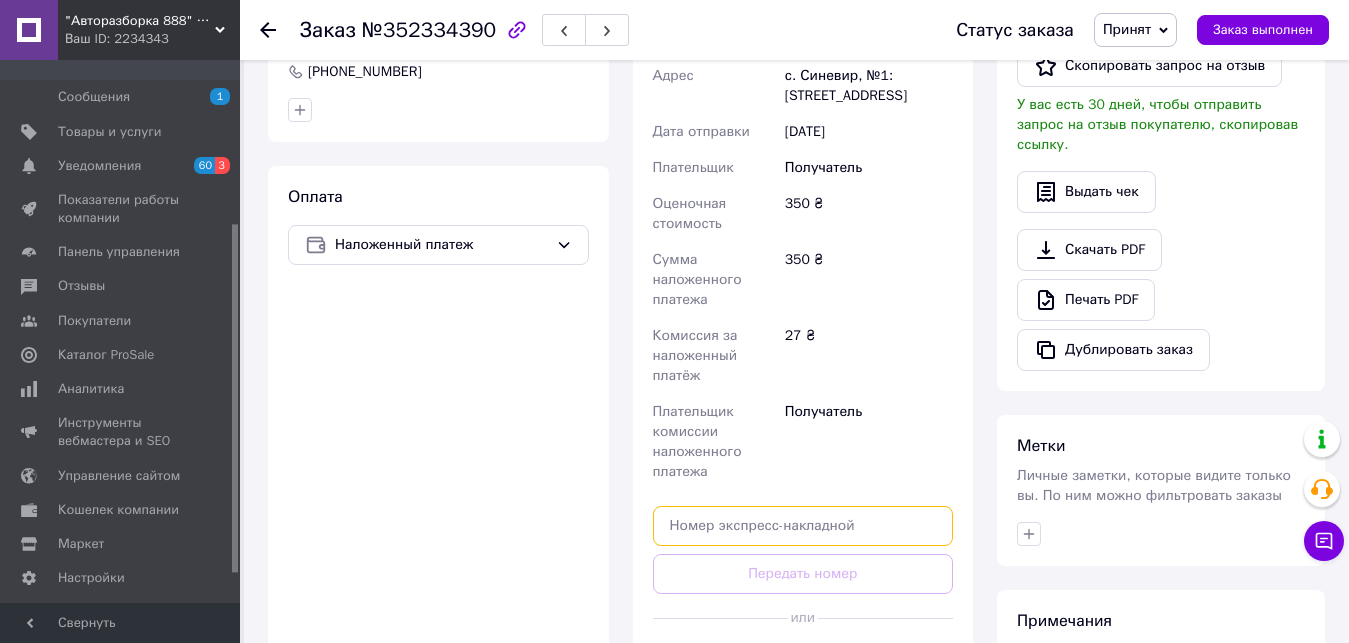 click at bounding box center [803, 526] 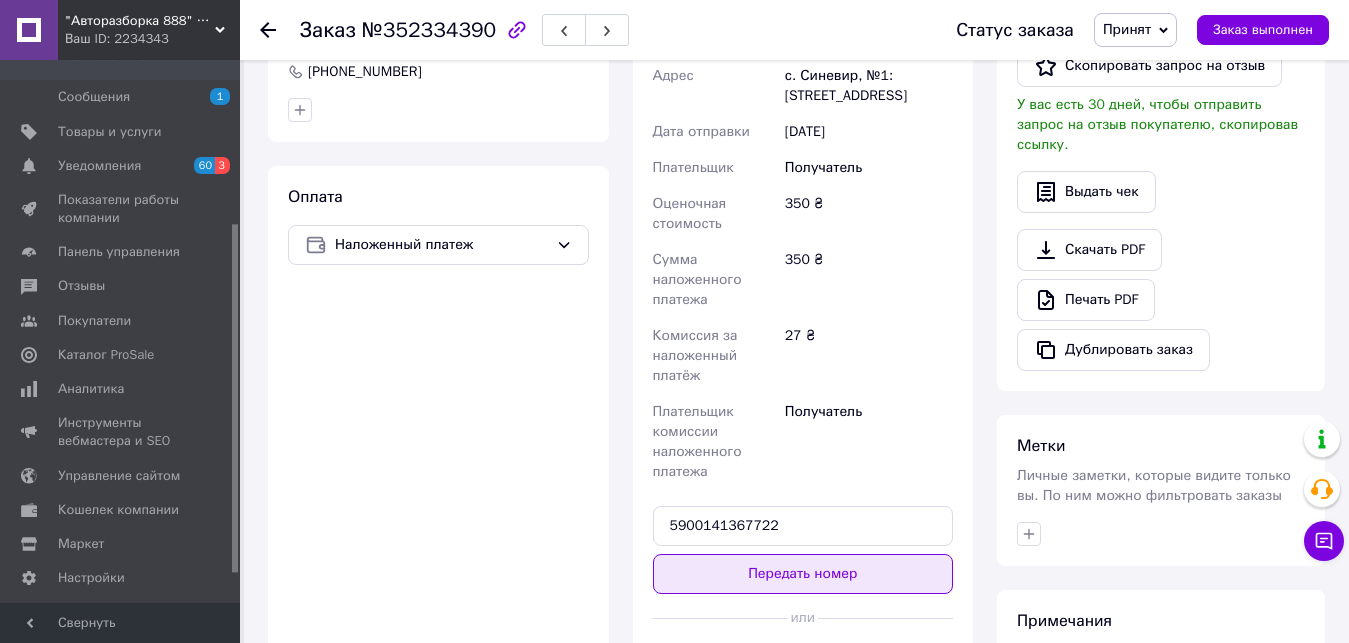 click on "Передать номер" at bounding box center [803, 574] 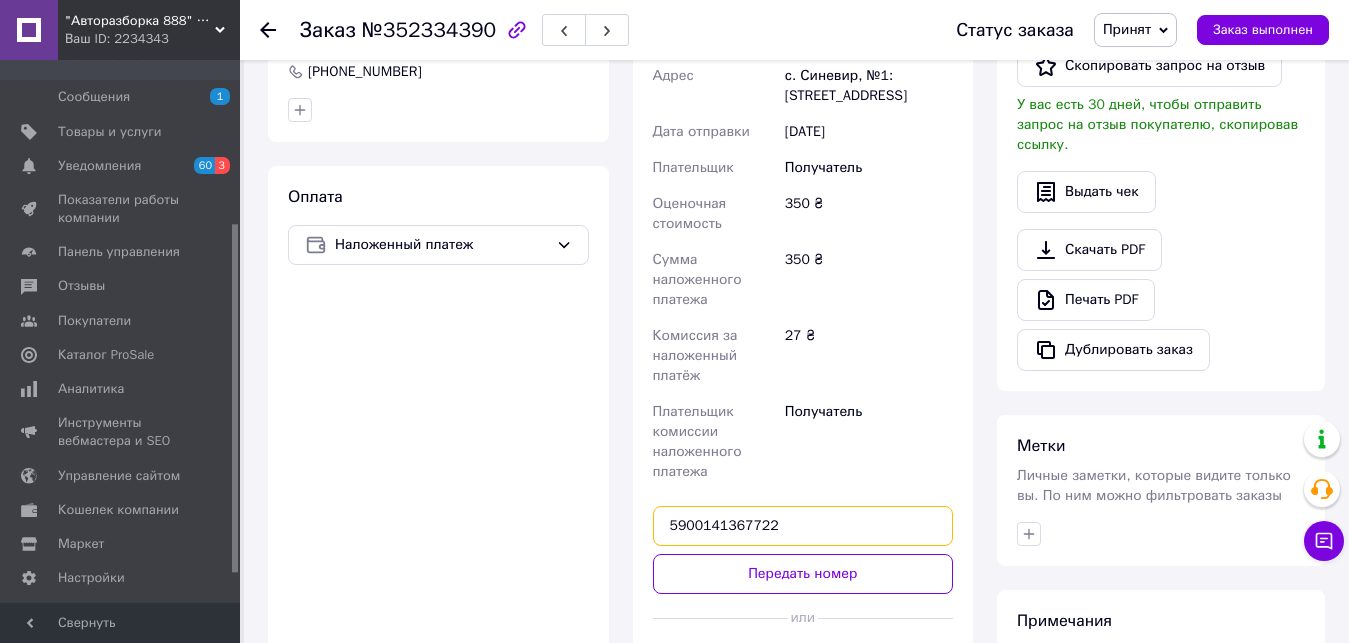 click on "5900141367722" at bounding box center [803, 526] 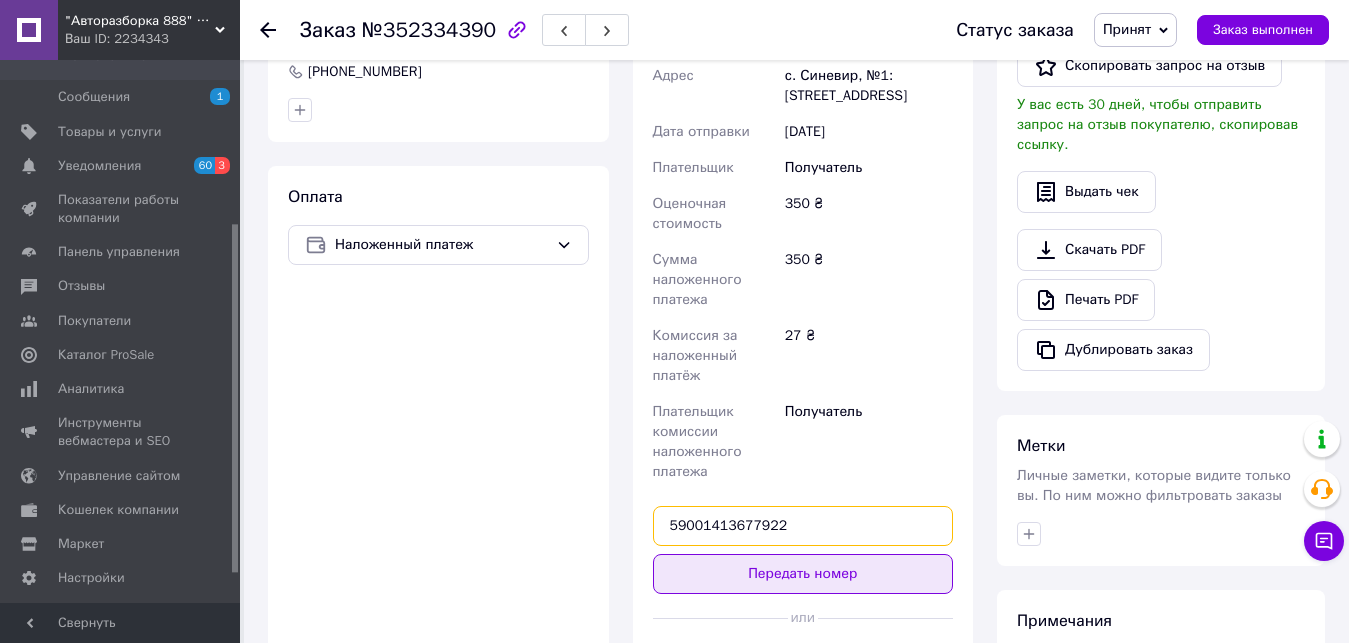 type on "59001413677922" 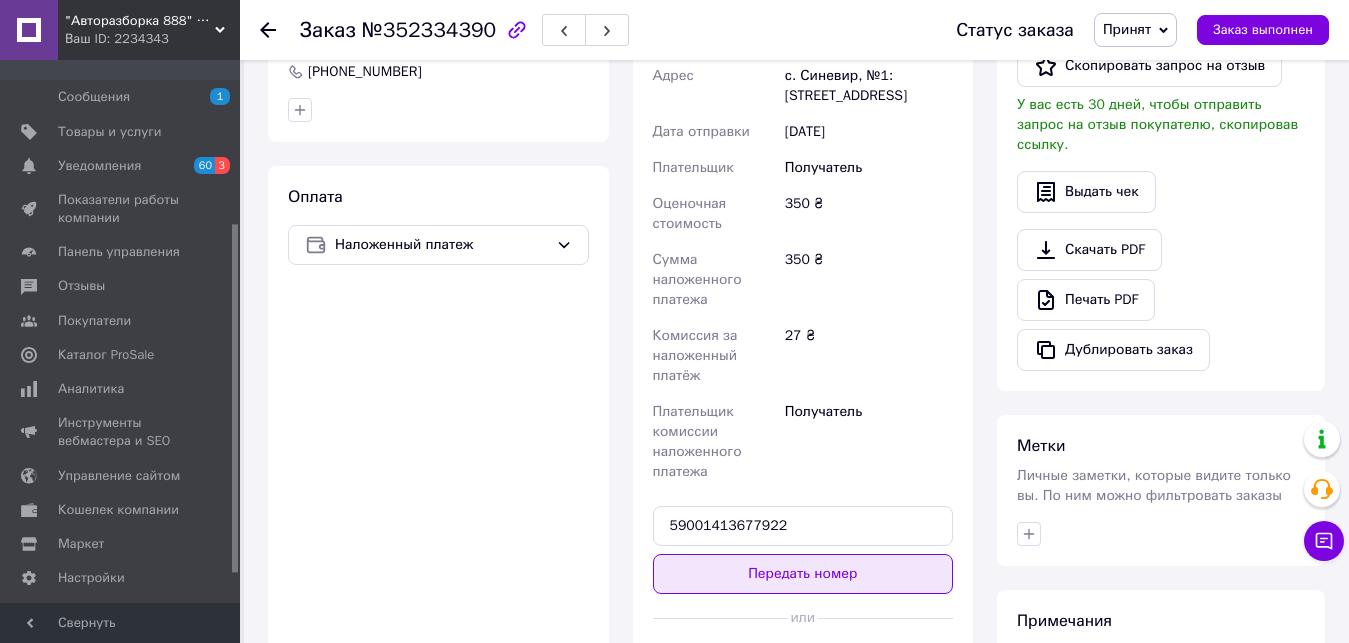 click on "Передать номер" at bounding box center [803, 574] 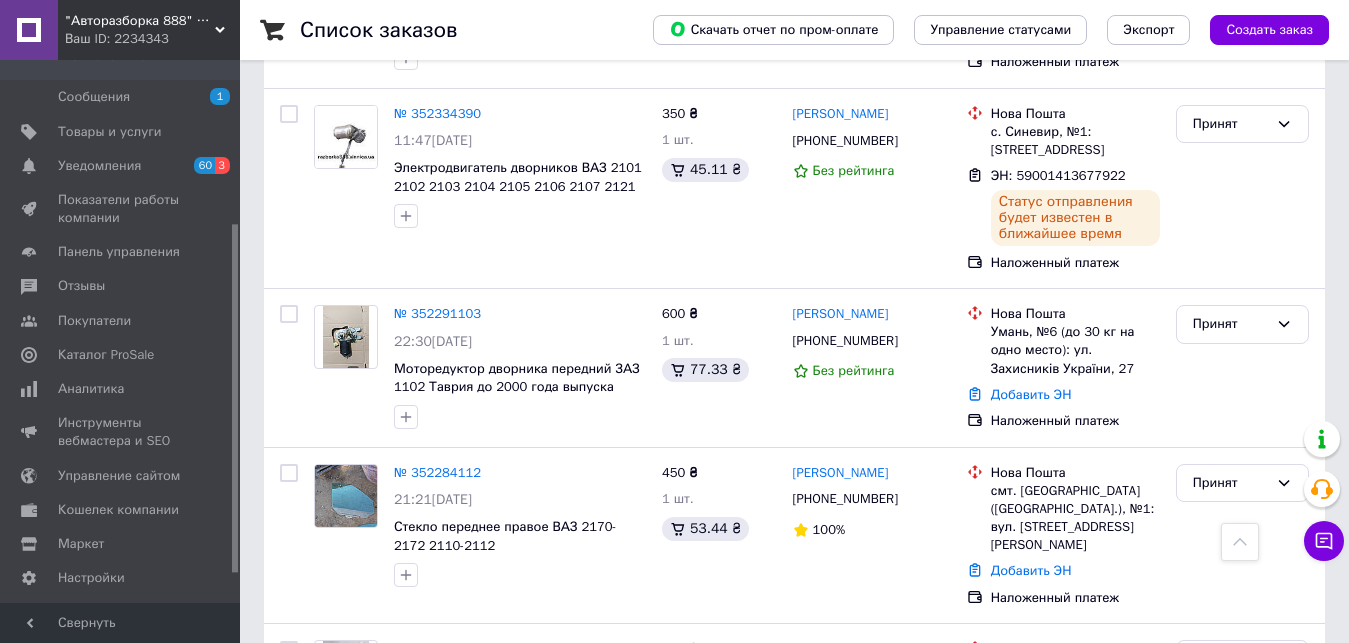 scroll, scrollTop: 408, scrollLeft: 0, axis: vertical 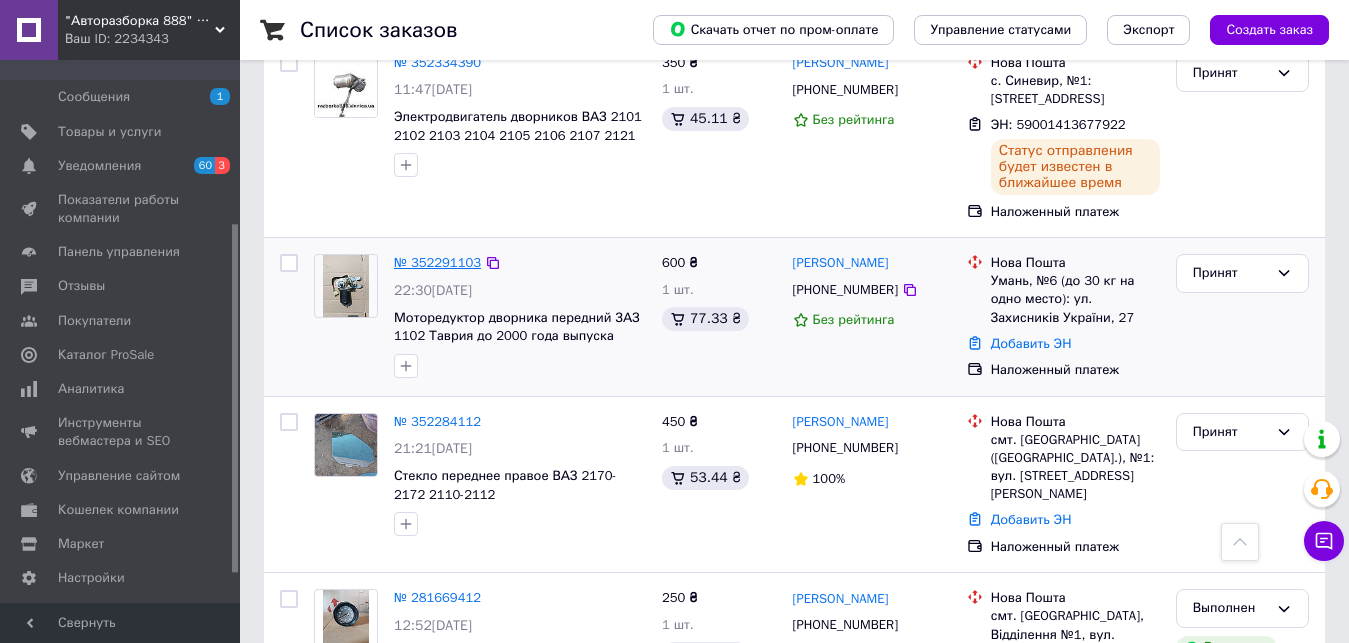 click on "№ 352291103" at bounding box center (437, 262) 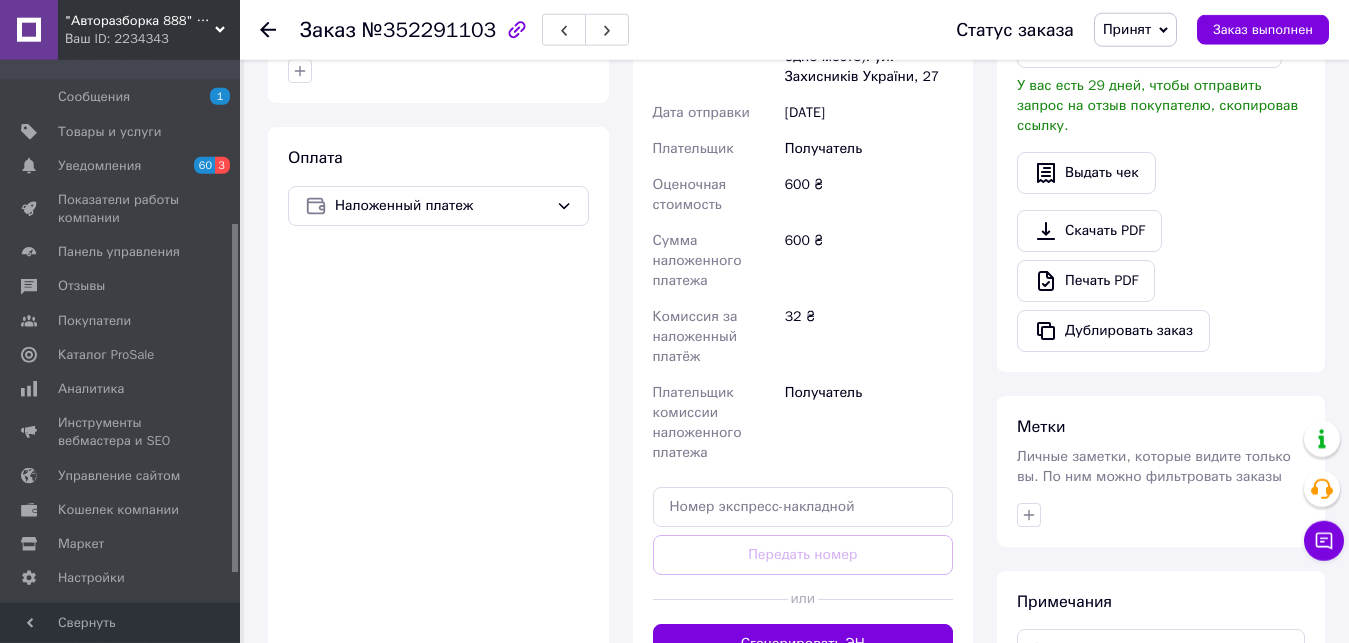 scroll, scrollTop: 607, scrollLeft: 0, axis: vertical 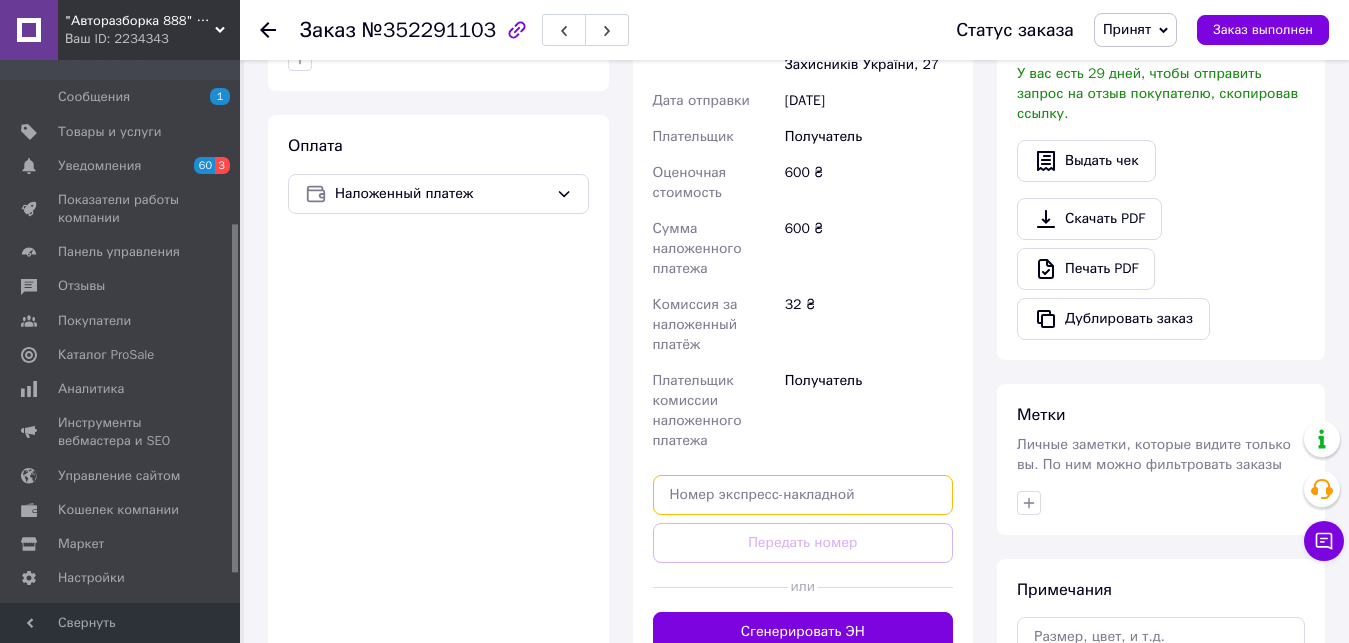 click at bounding box center [803, 495] 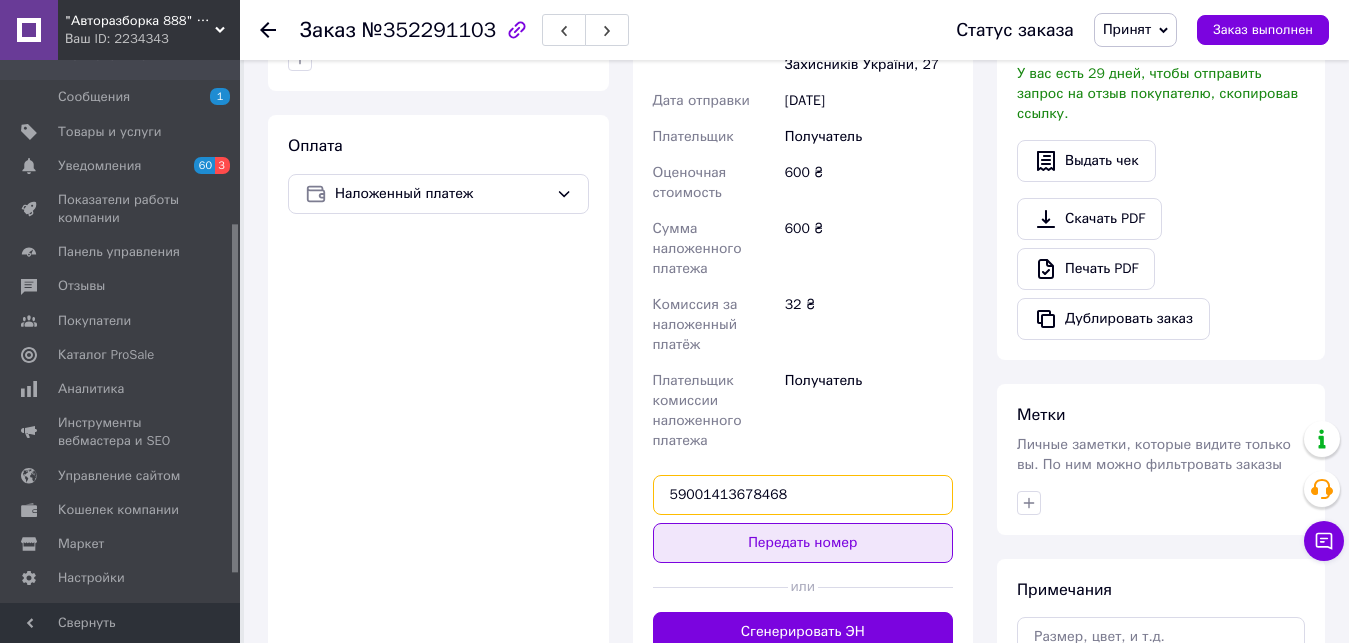 type on "59001413678468" 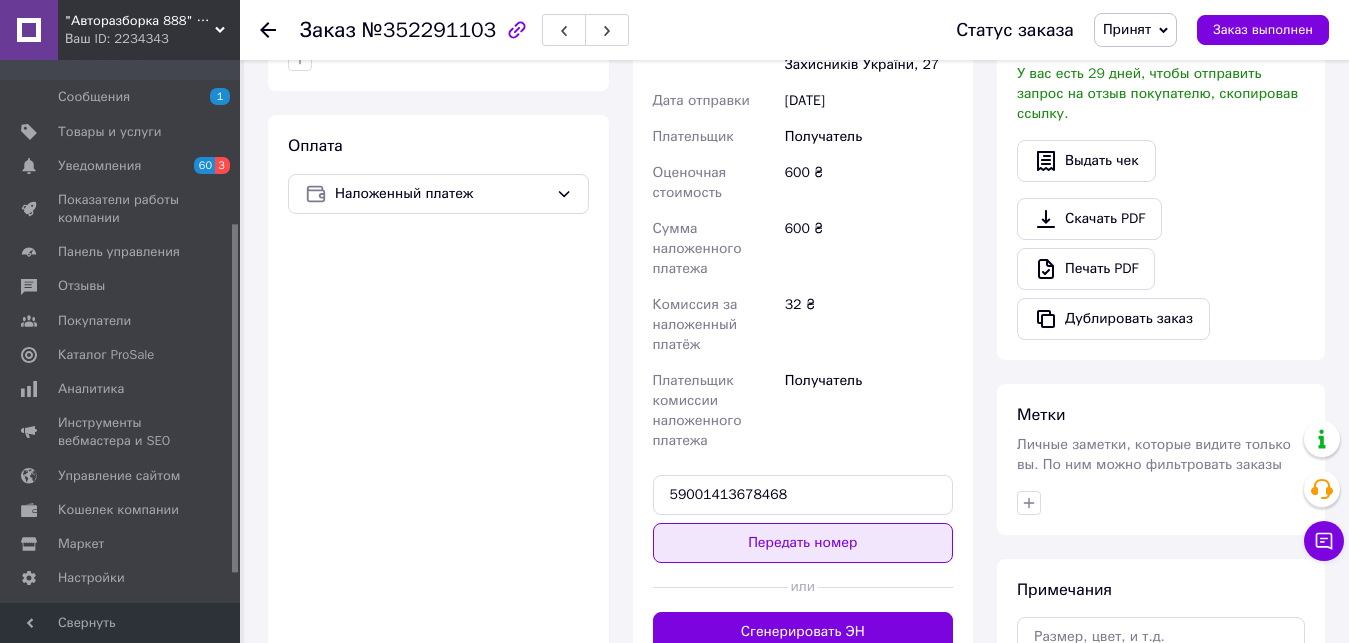 click on "Передать номер" at bounding box center (803, 543) 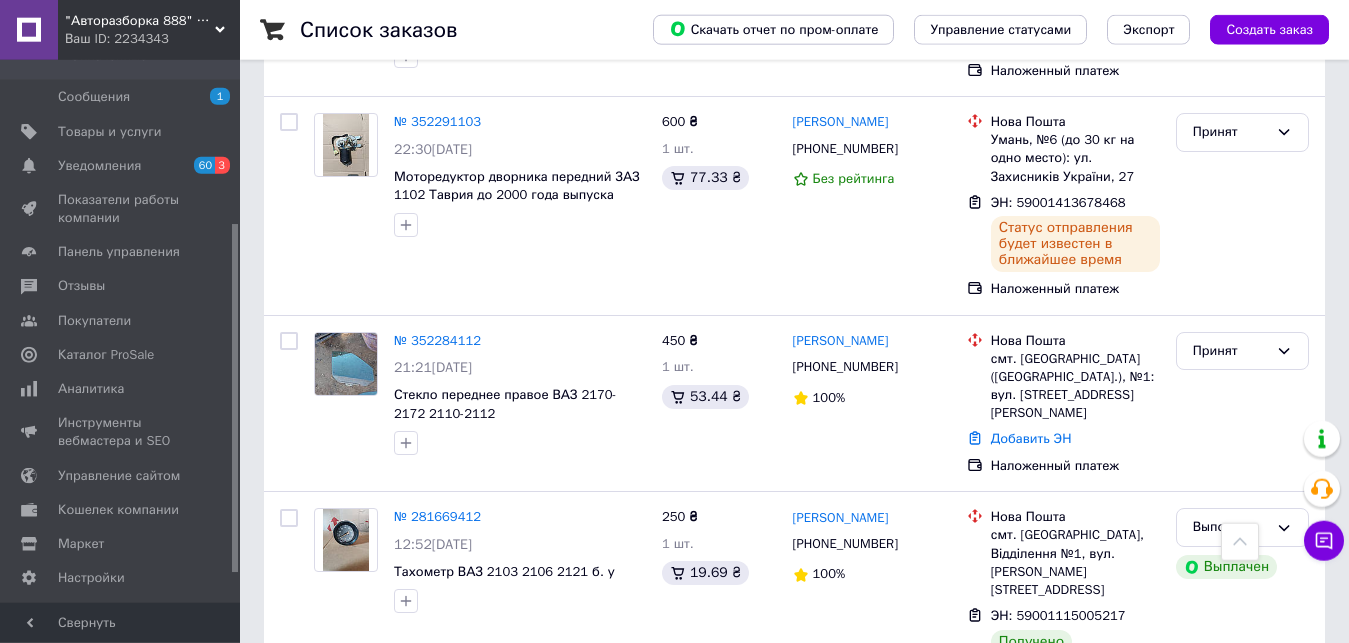 scroll, scrollTop: 544, scrollLeft: 0, axis: vertical 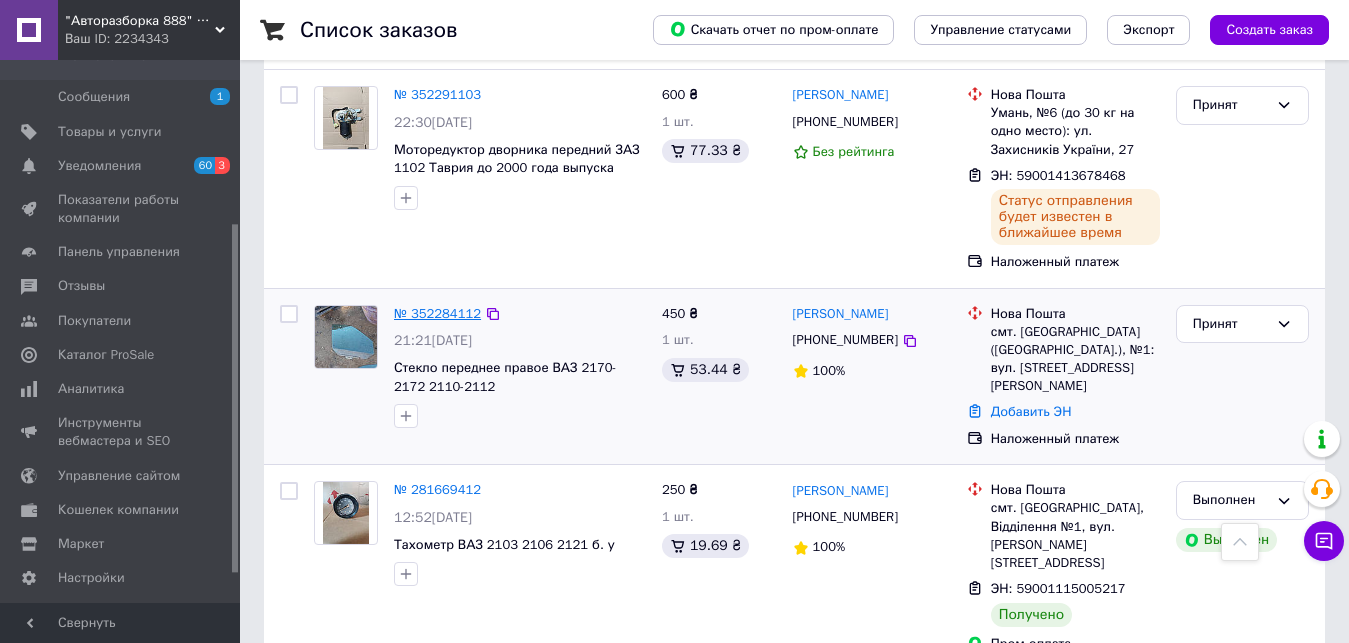 click on "№ 352284112" at bounding box center (437, 313) 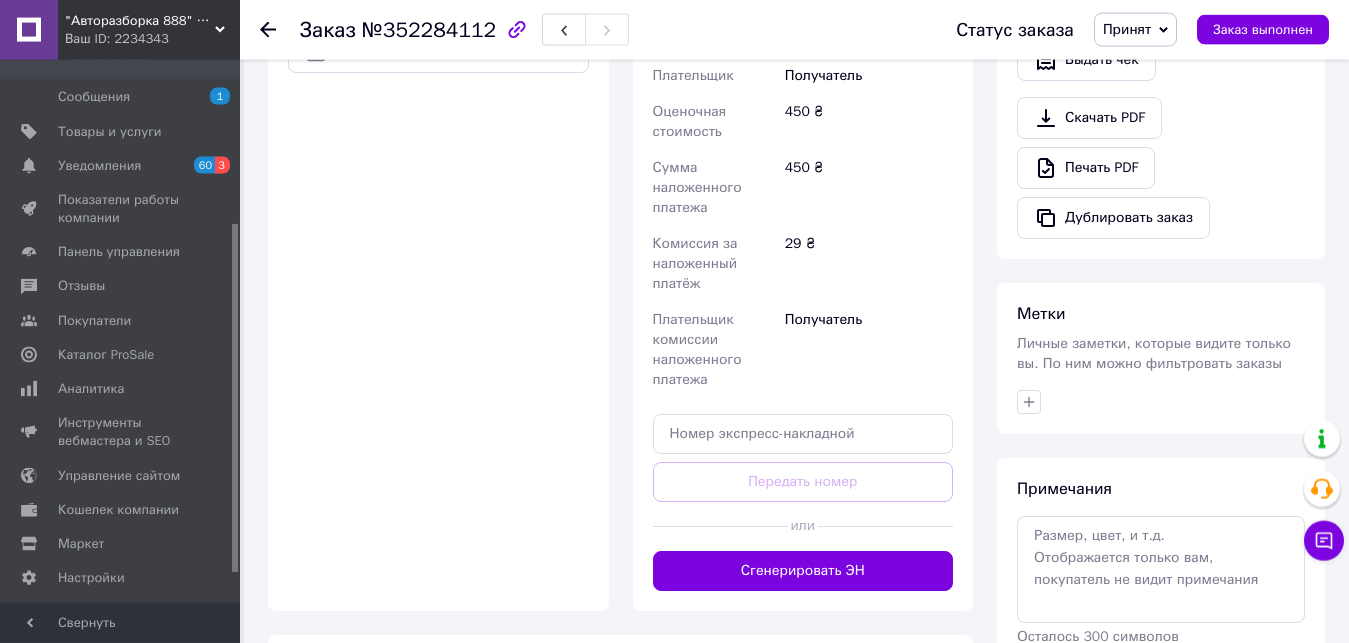 scroll, scrollTop: 720, scrollLeft: 0, axis: vertical 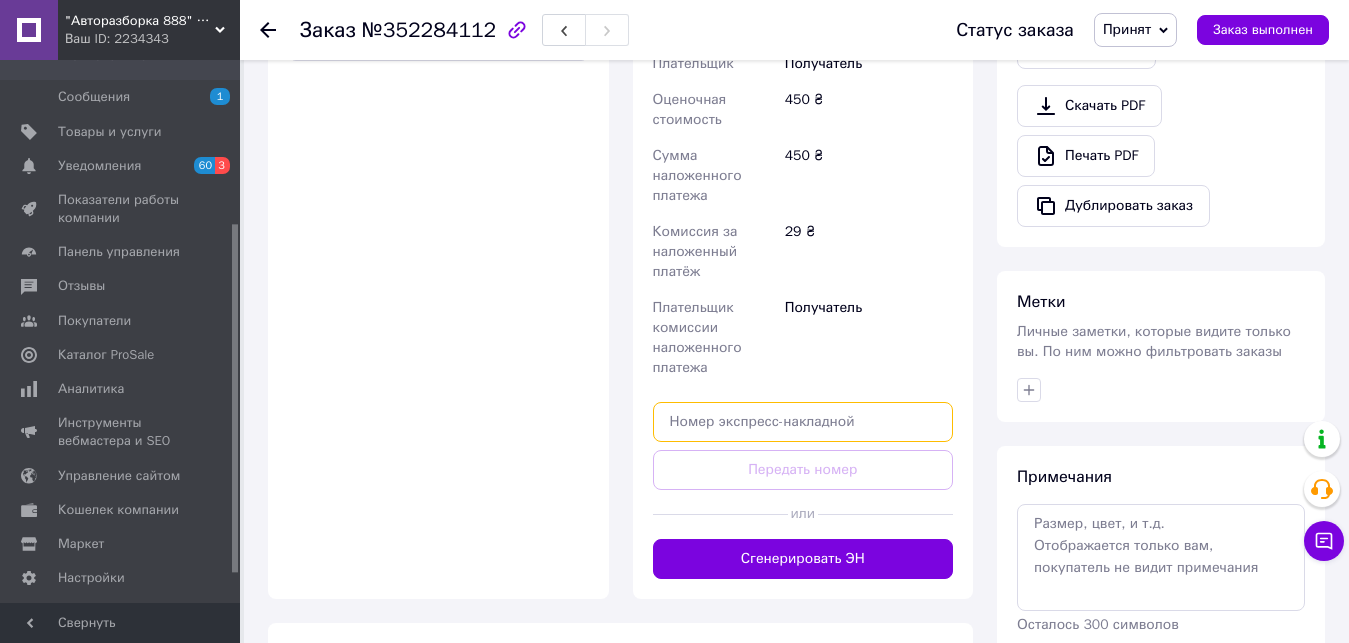 click at bounding box center [803, 422] 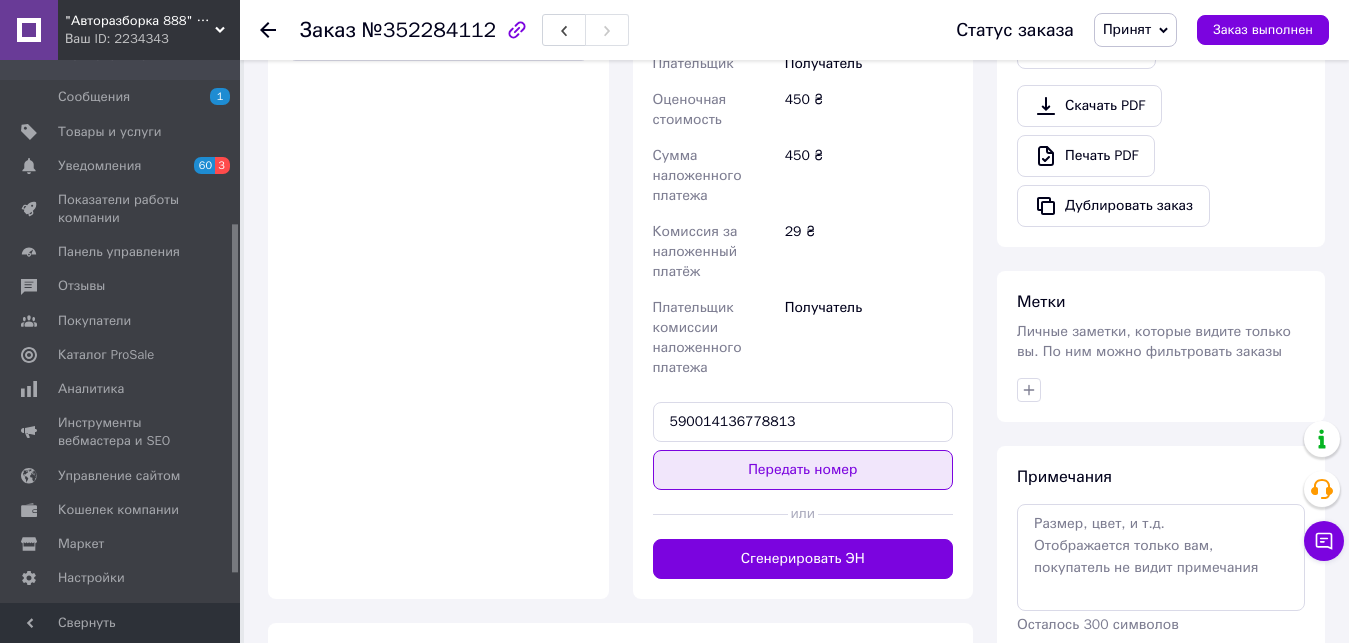 click on "Передать номер" at bounding box center (803, 470) 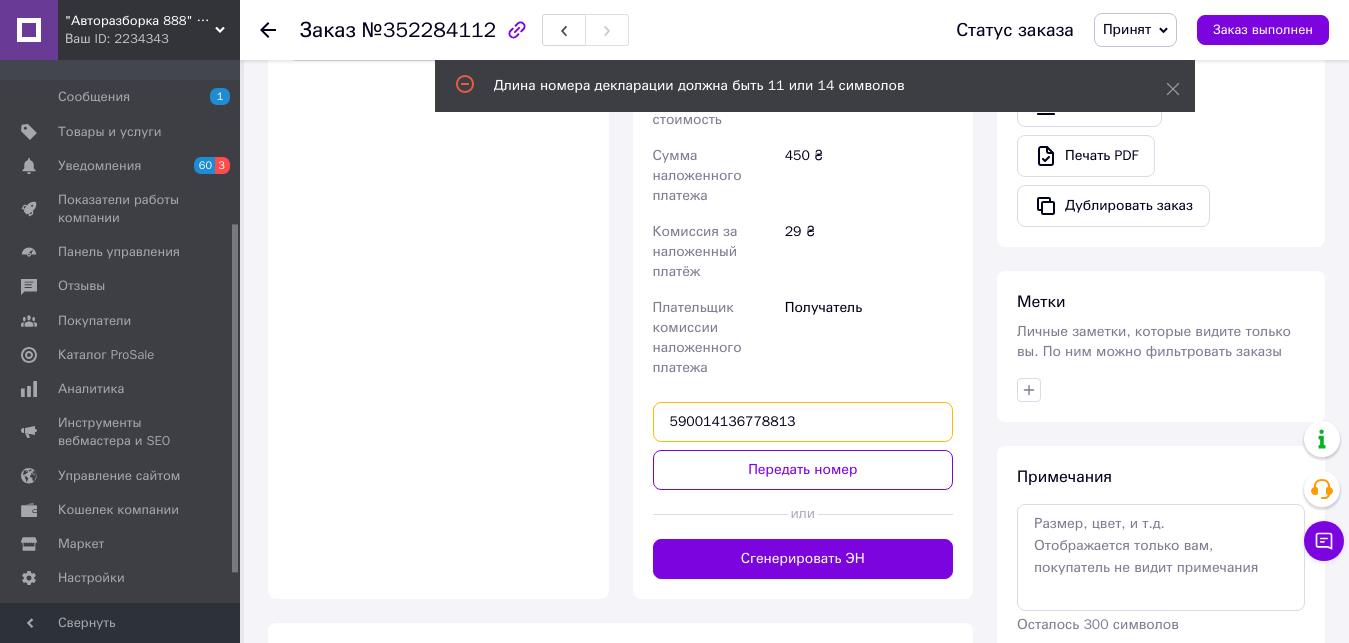 click on "590014136778813" at bounding box center (803, 422) 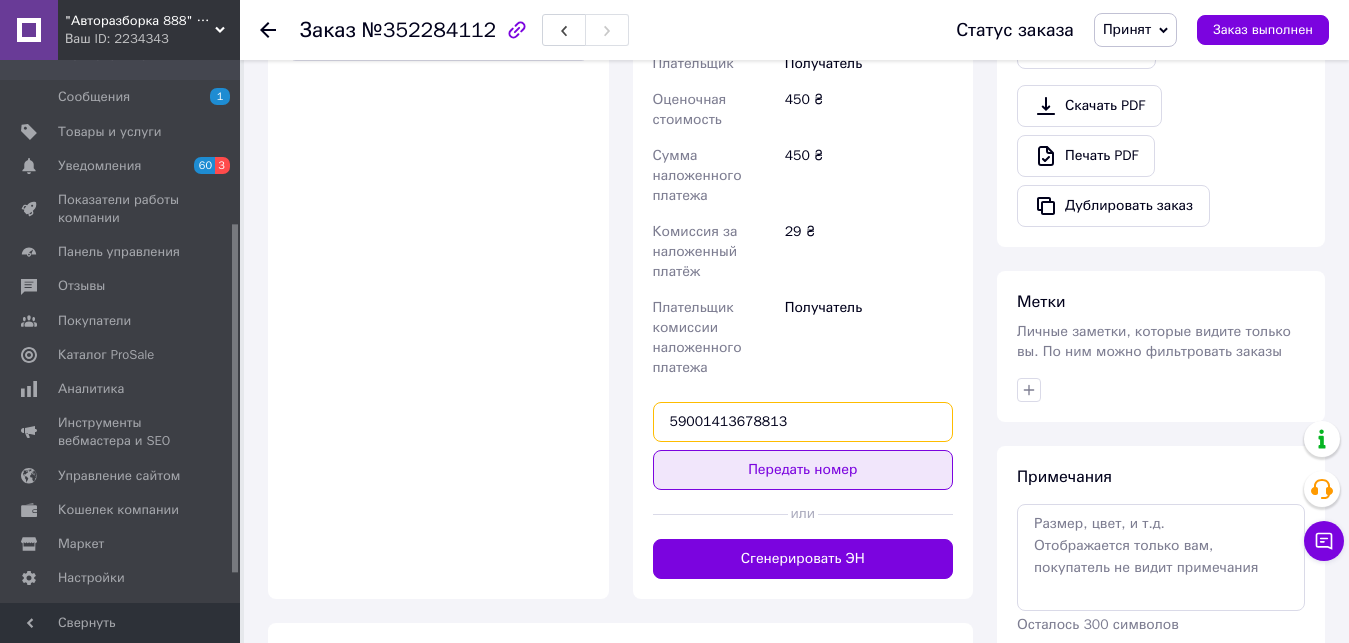 type on "59001413678813" 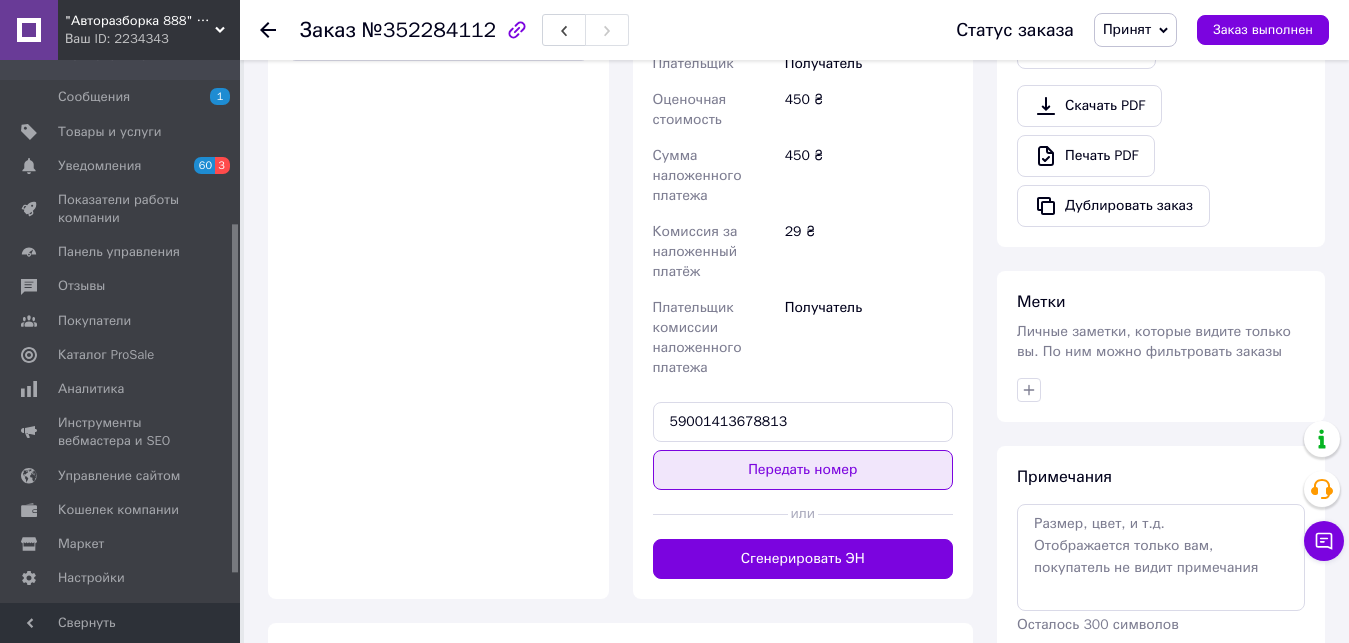 click on "Передать номер" at bounding box center [803, 470] 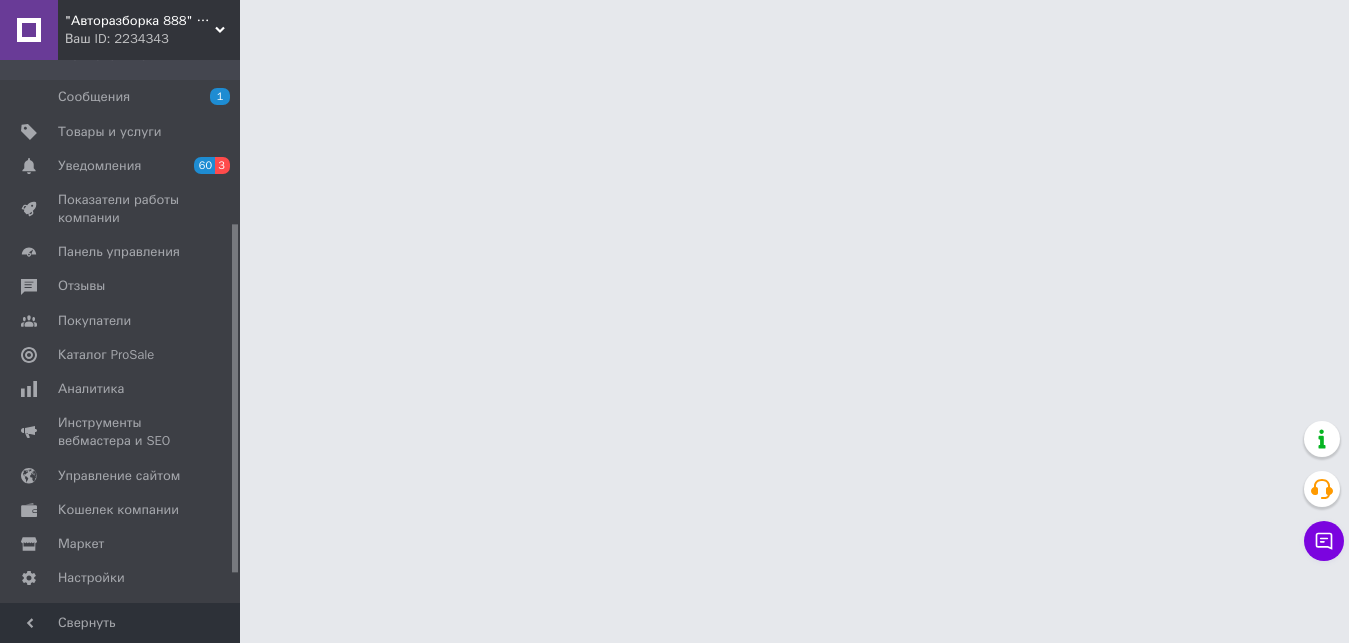scroll, scrollTop: 0, scrollLeft: 0, axis: both 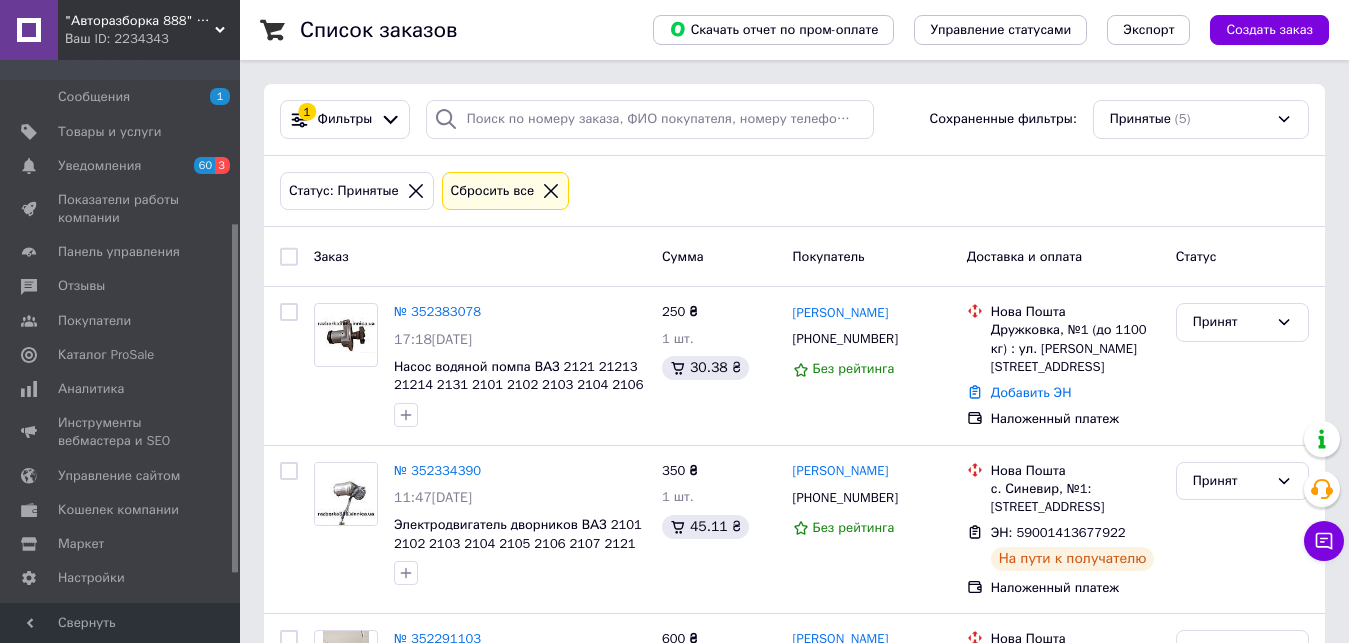 click on "Статус: Принятые Сбросить все" at bounding box center [794, 191] 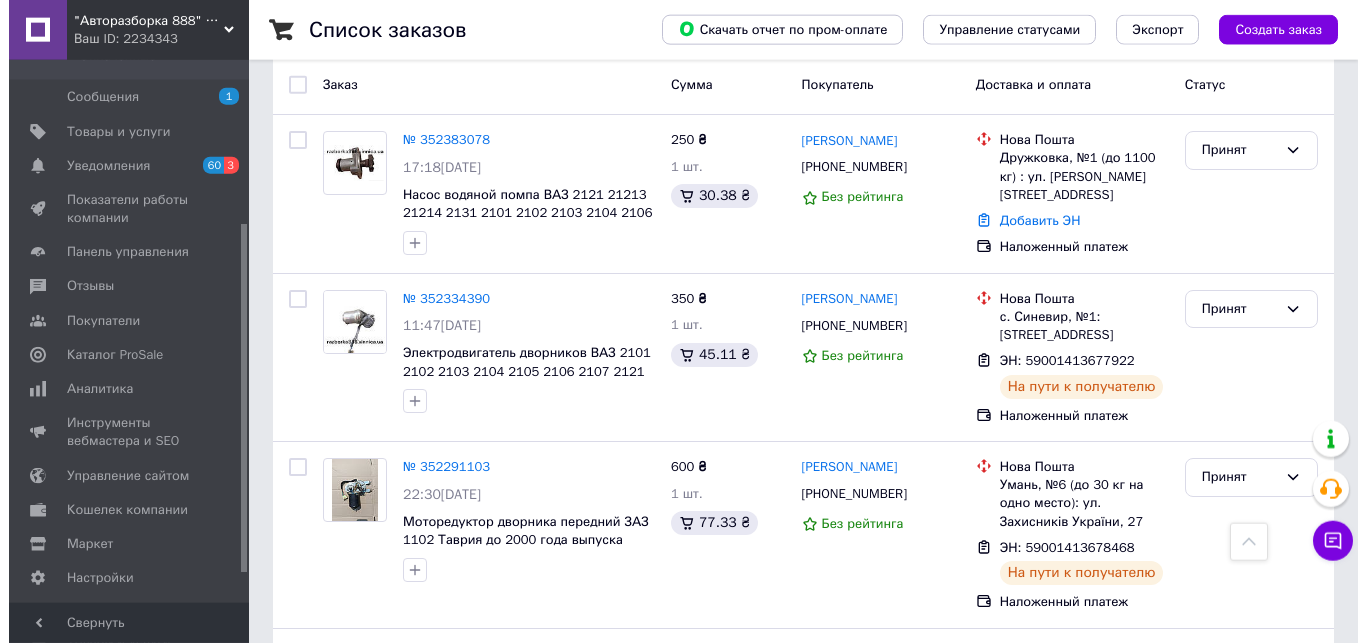 scroll, scrollTop: 0, scrollLeft: 0, axis: both 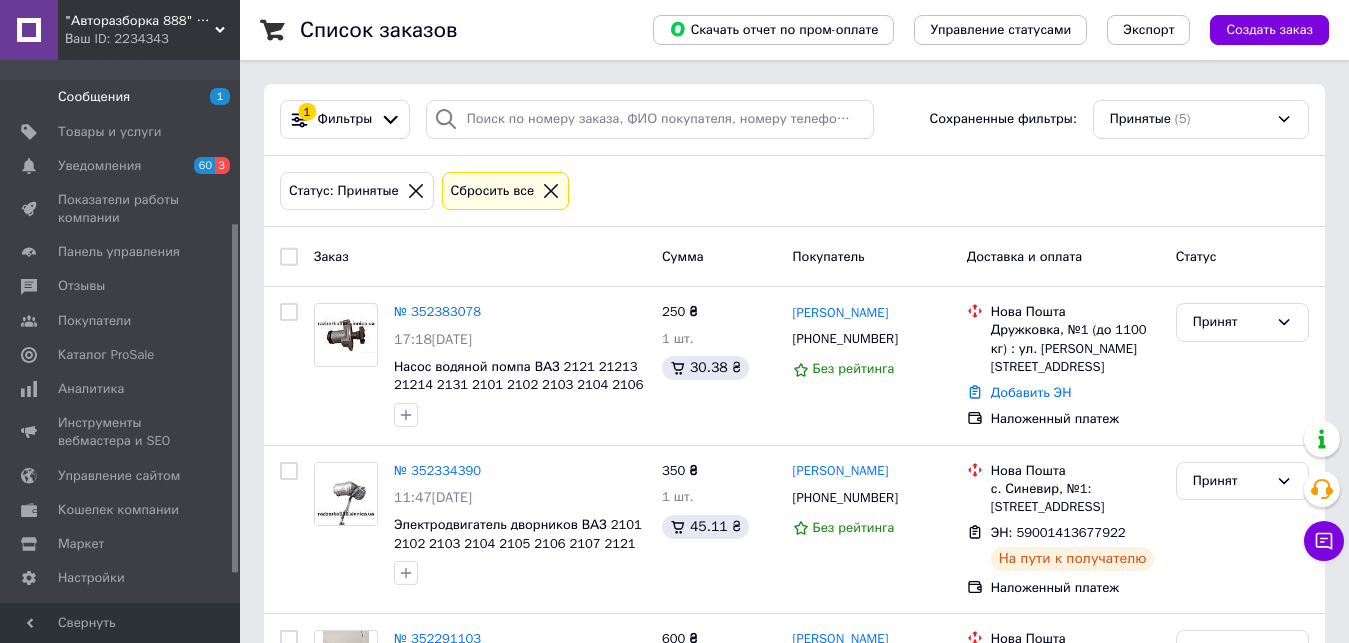 click on "Сообщения" at bounding box center [94, 97] 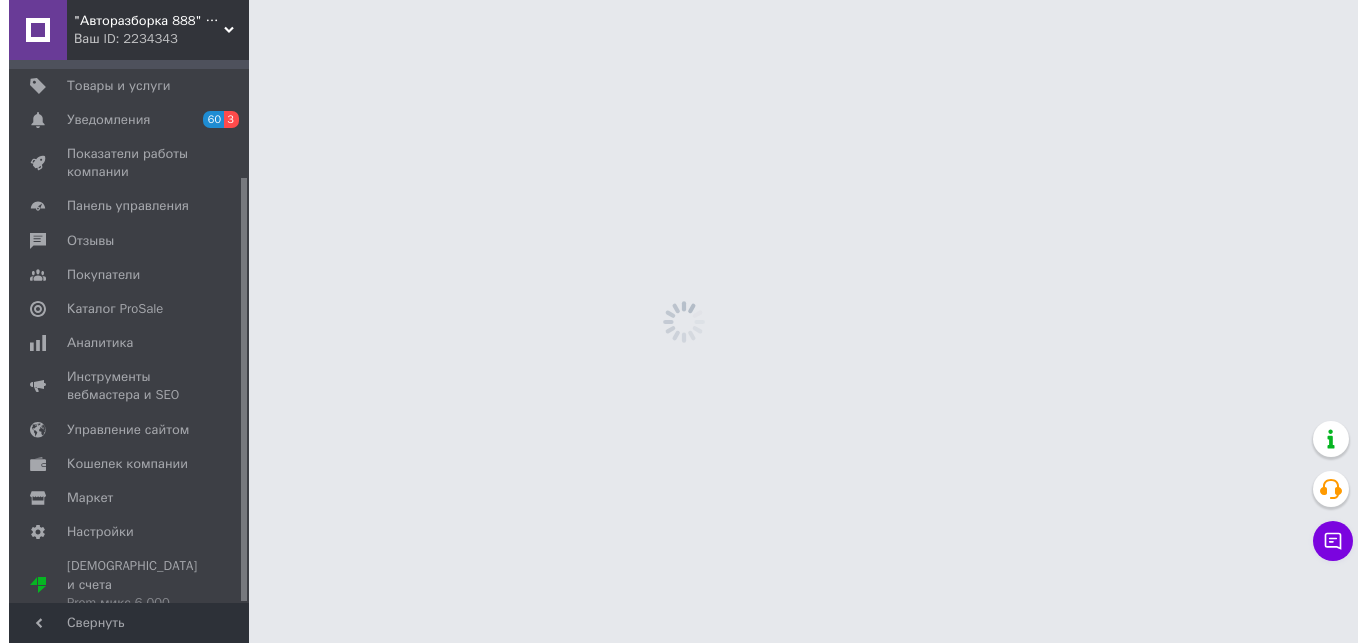 scroll, scrollTop: 149, scrollLeft: 0, axis: vertical 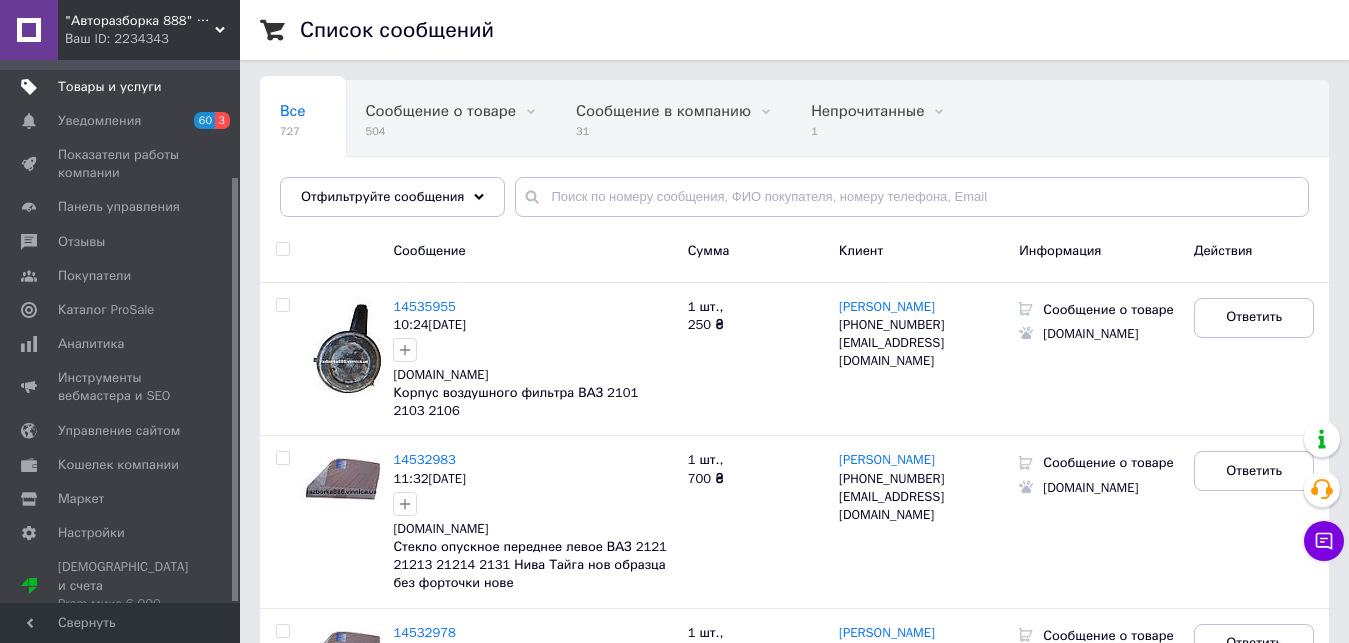 click on "Товары и услуги" at bounding box center (110, 87) 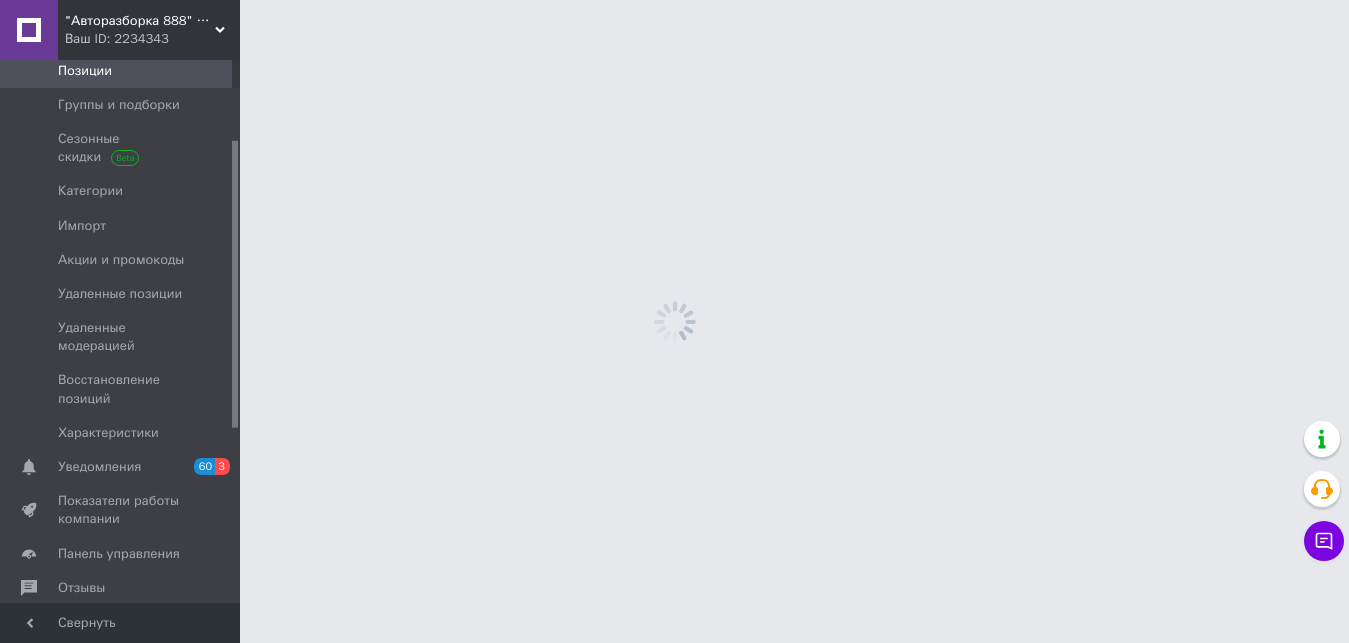 click on "Группы и подборки" at bounding box center (119, 105) 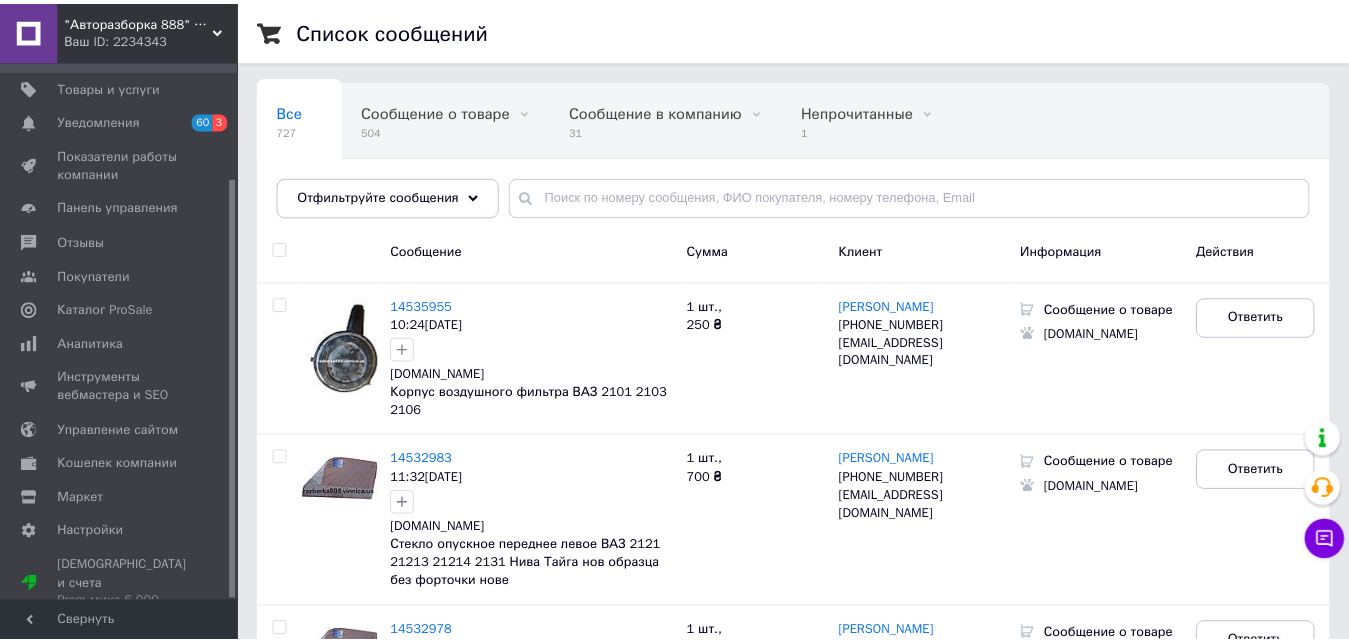 scroll, scrollTop: 300, scrollLeft: 0, axis: vertical 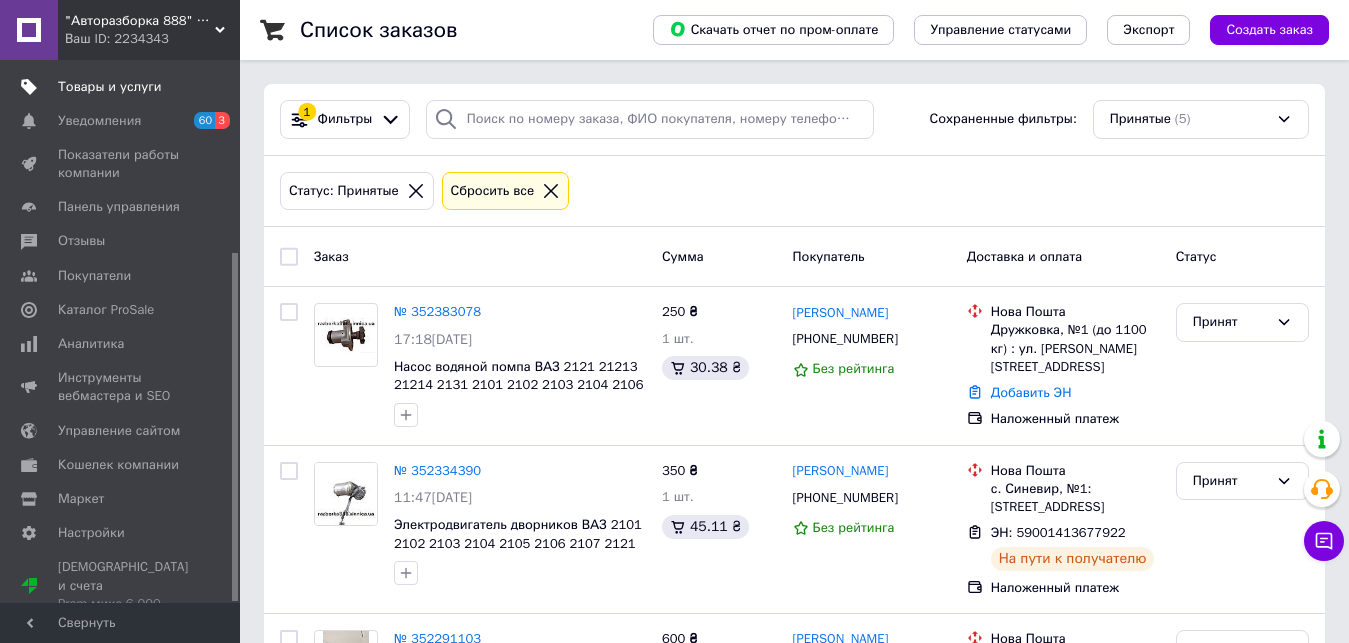 click 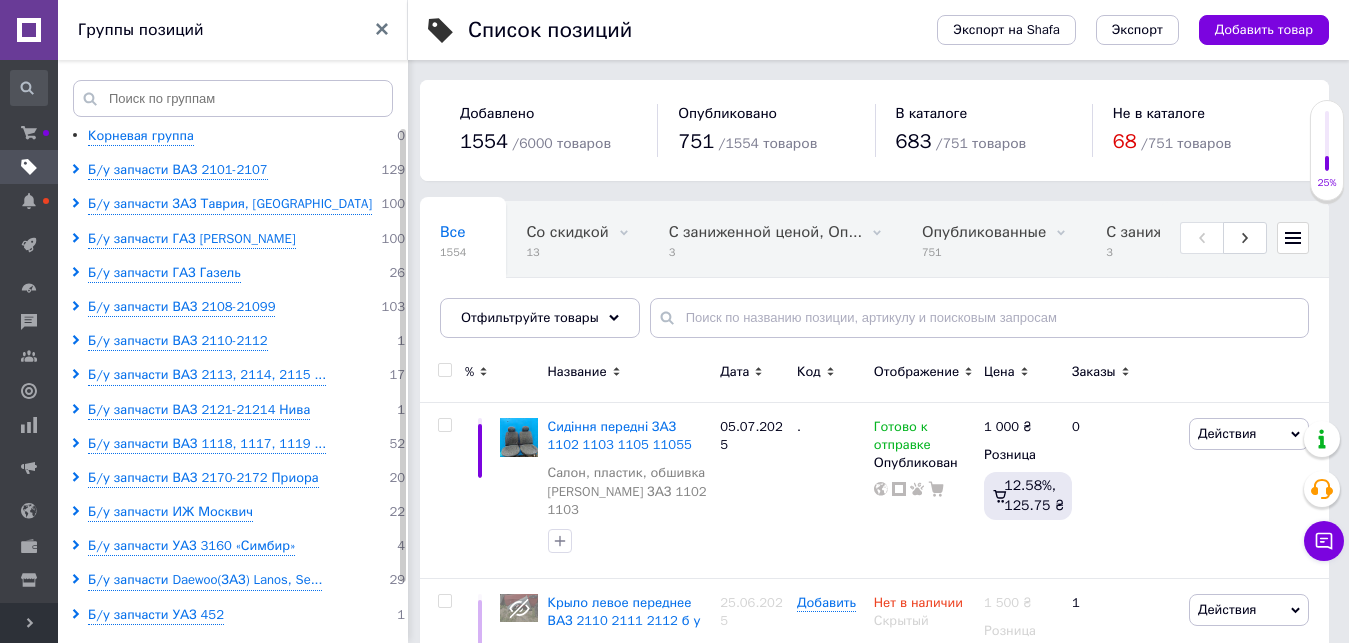 click on "Группы позиций" at bounding box center [233, 30] 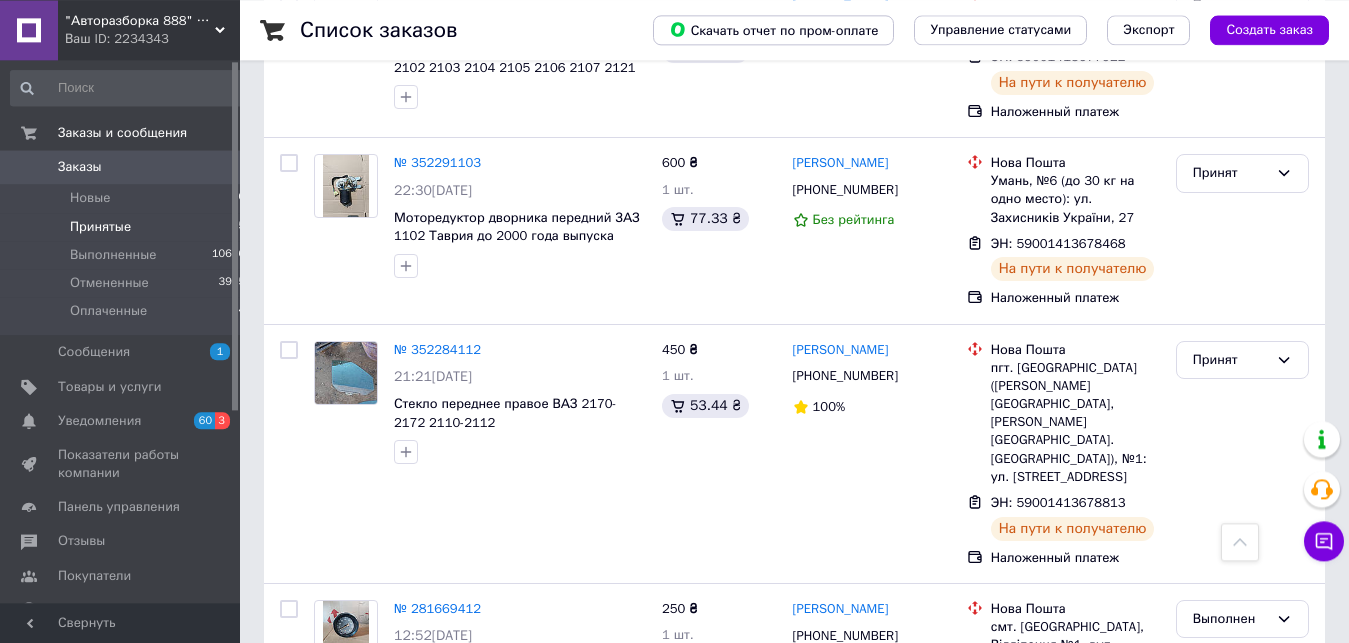 scroll, scrollTop: 475, scrollLeft: 0, axis: vertical 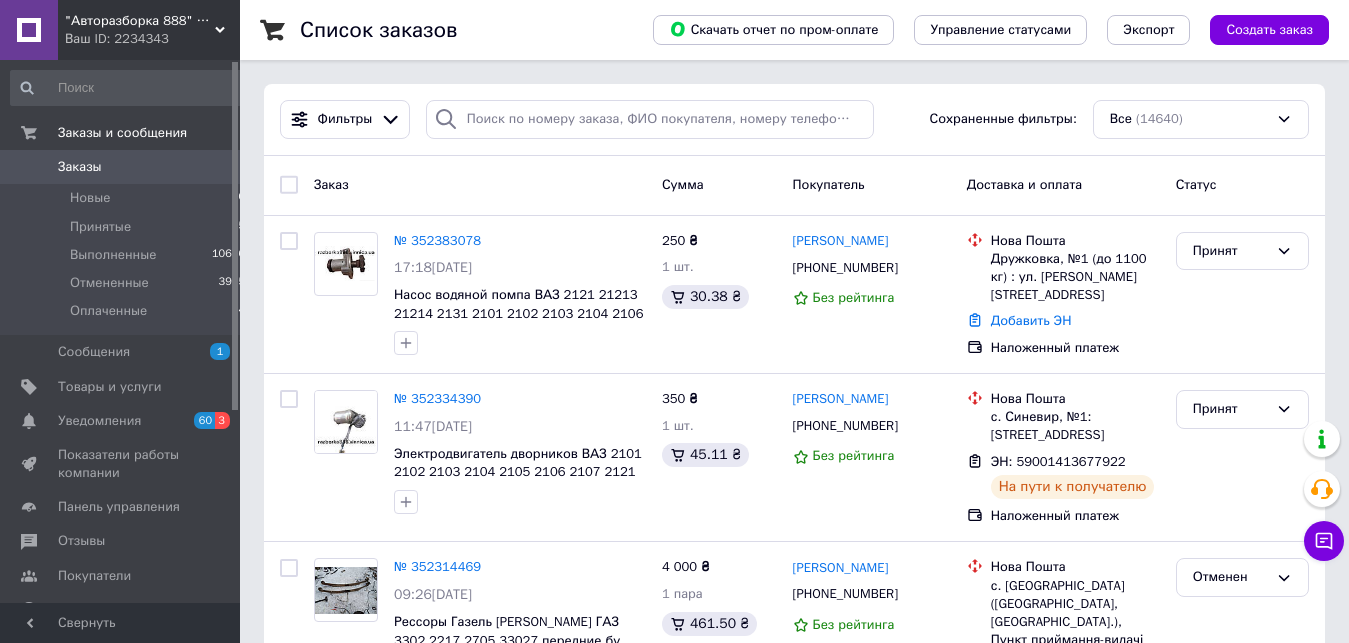 click on "Список заказов" at bounding box center (456, 30) 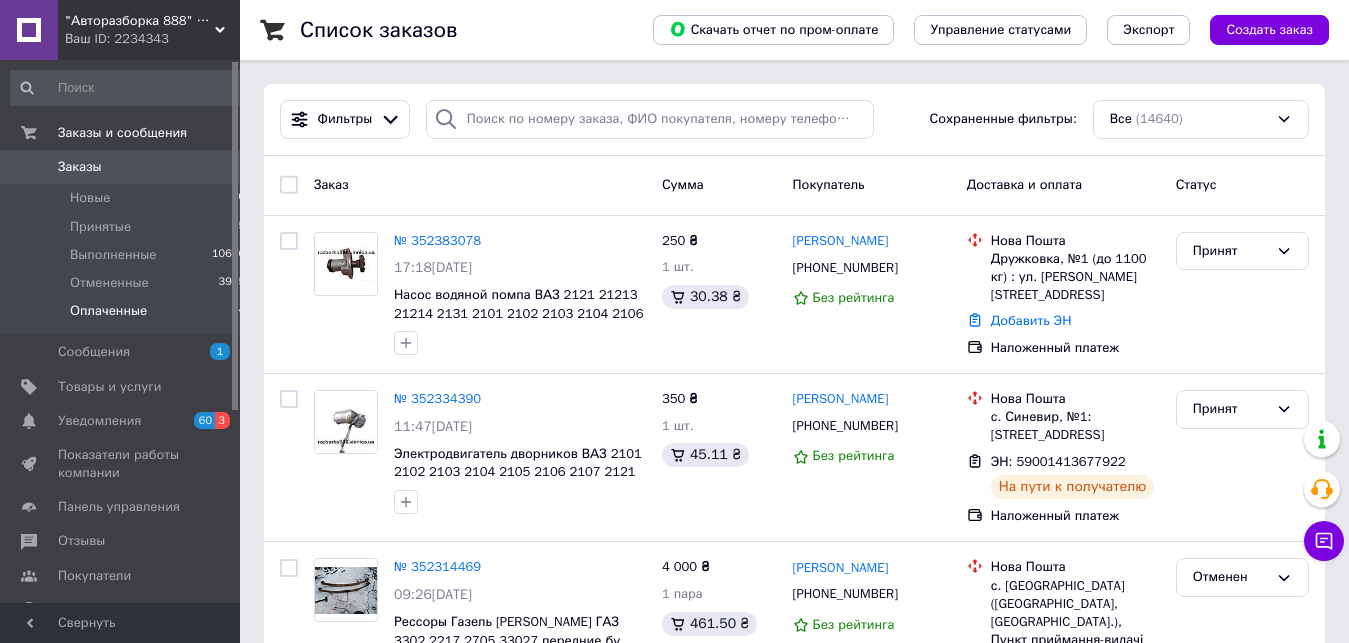 click on "Оплаченные" at bounding box center [108, 311] 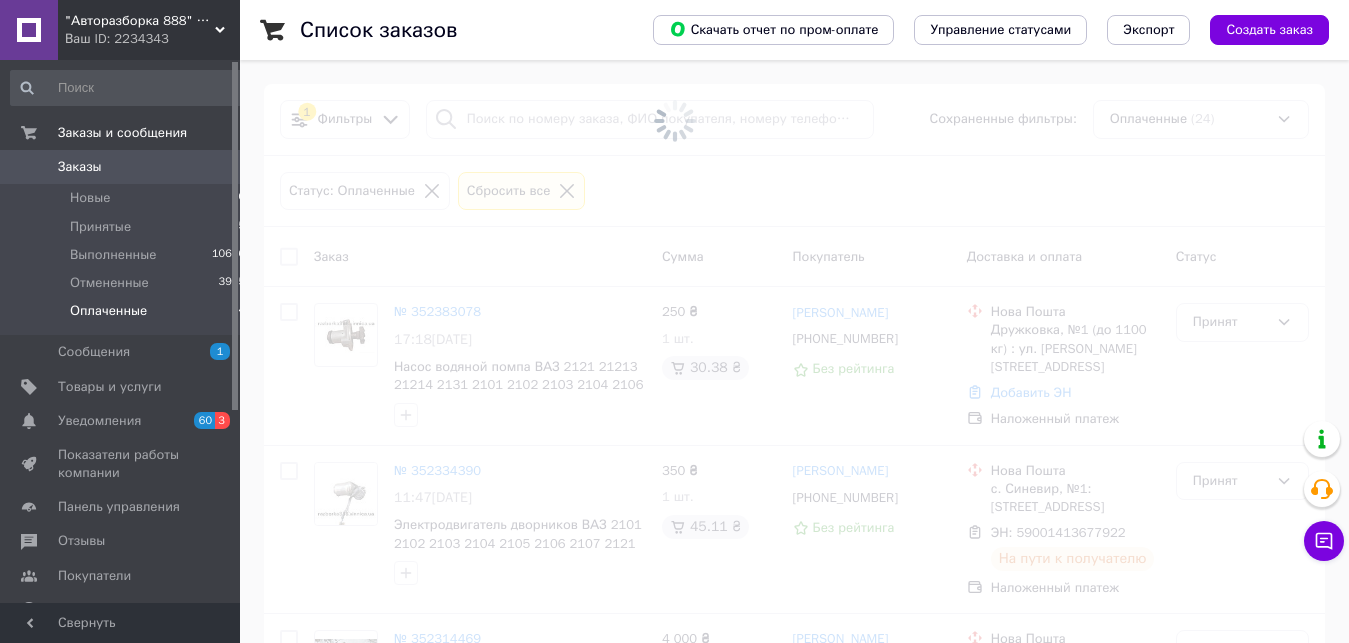 click on "Оплаченные" at bounding box center (108, 311) 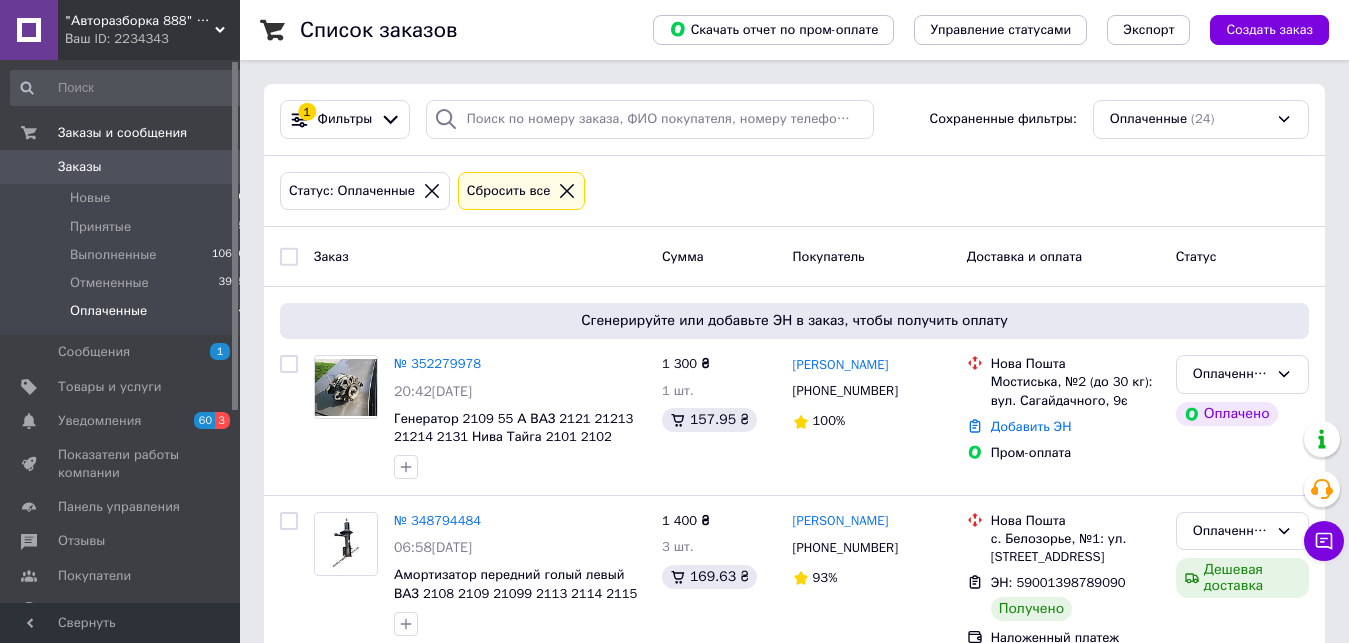 click on "Оплаченные" at bounding box center [108, 311] 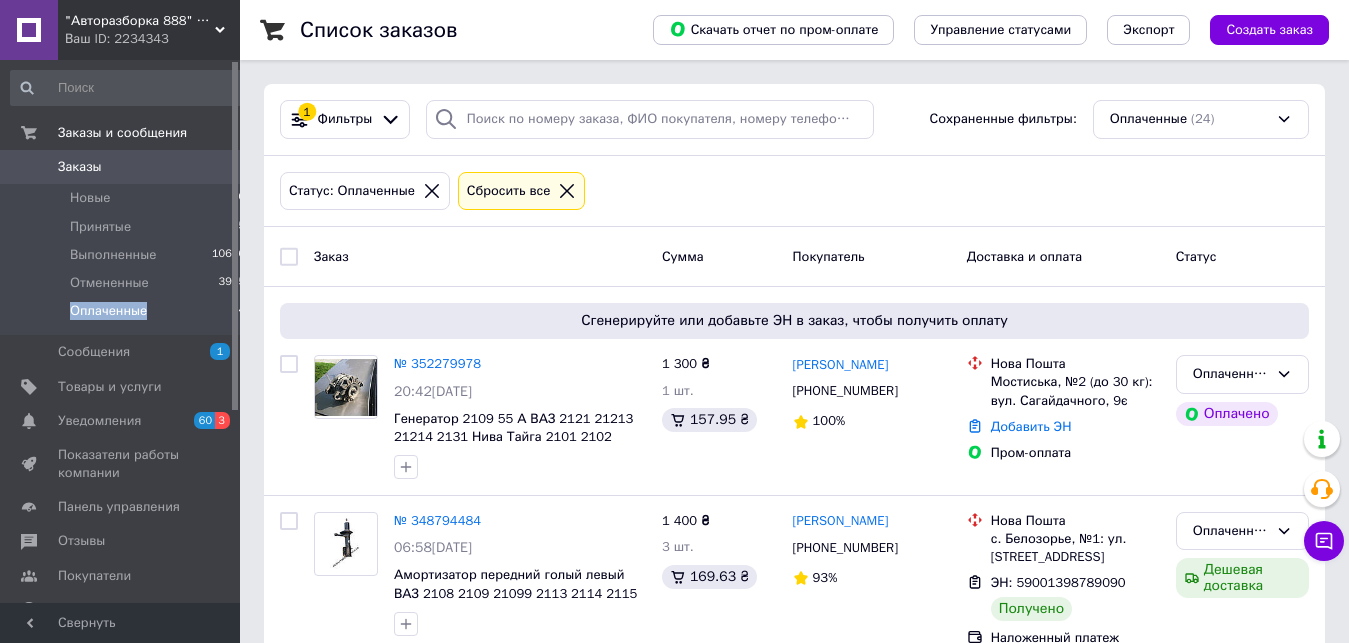click on "Оплаченные" at bounding box center (108, 311) 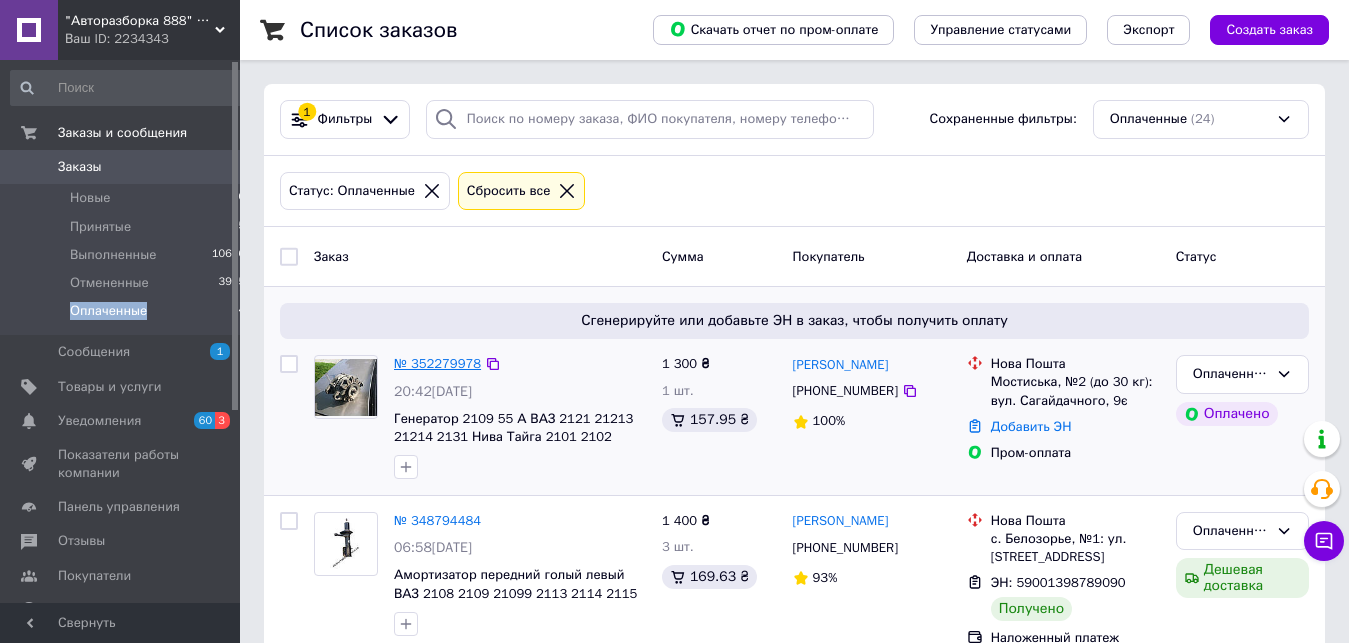 click on "№ 352279978" at bounding box center (437, 363) 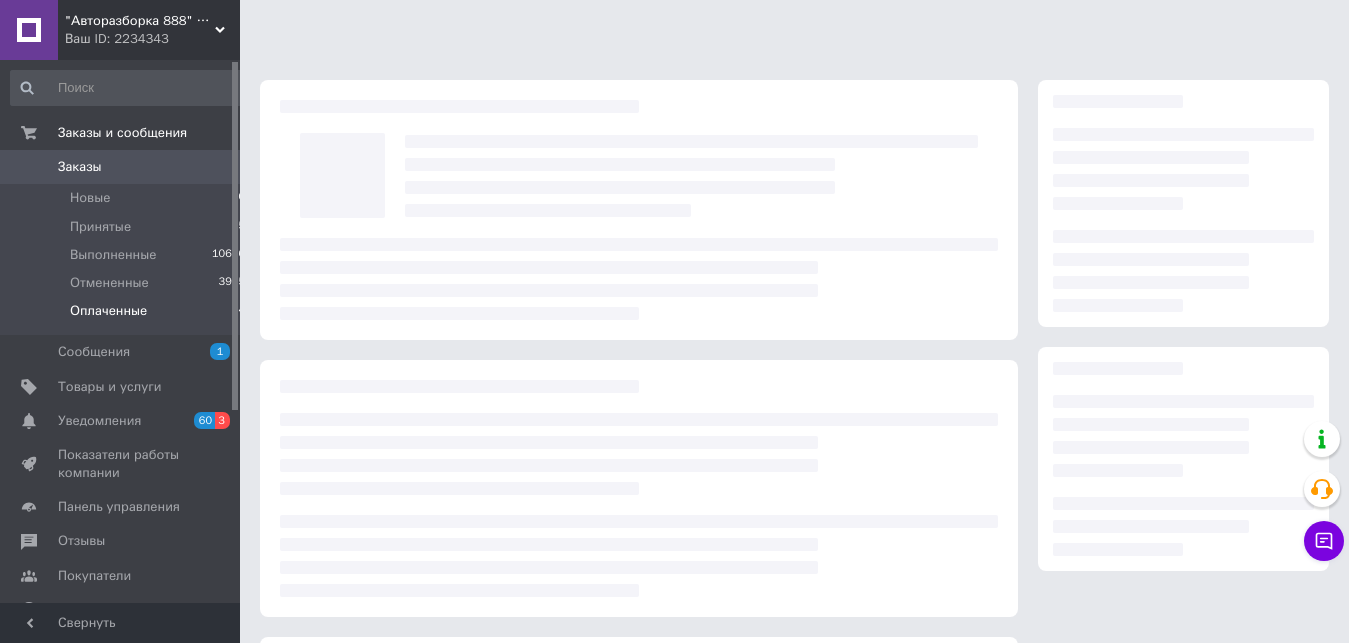 click at bounding box center [639, 488] 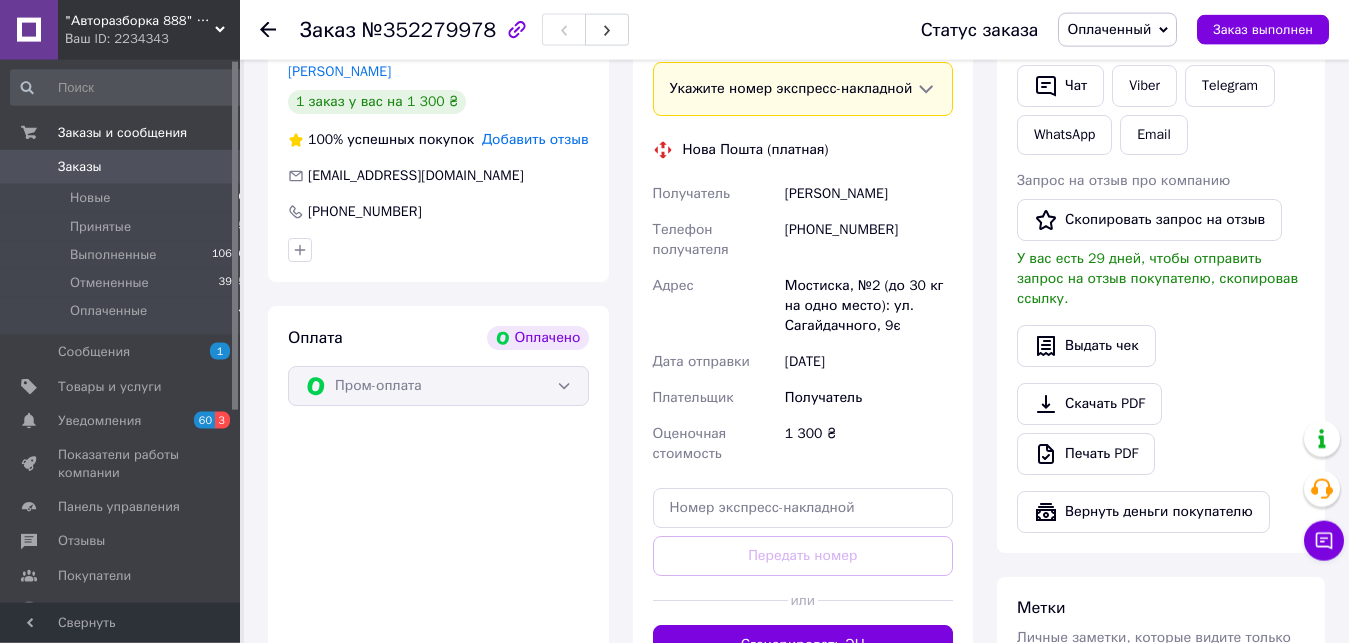 scroll, scrollTop: 1071, scrollLeft: 0, axis: vertical 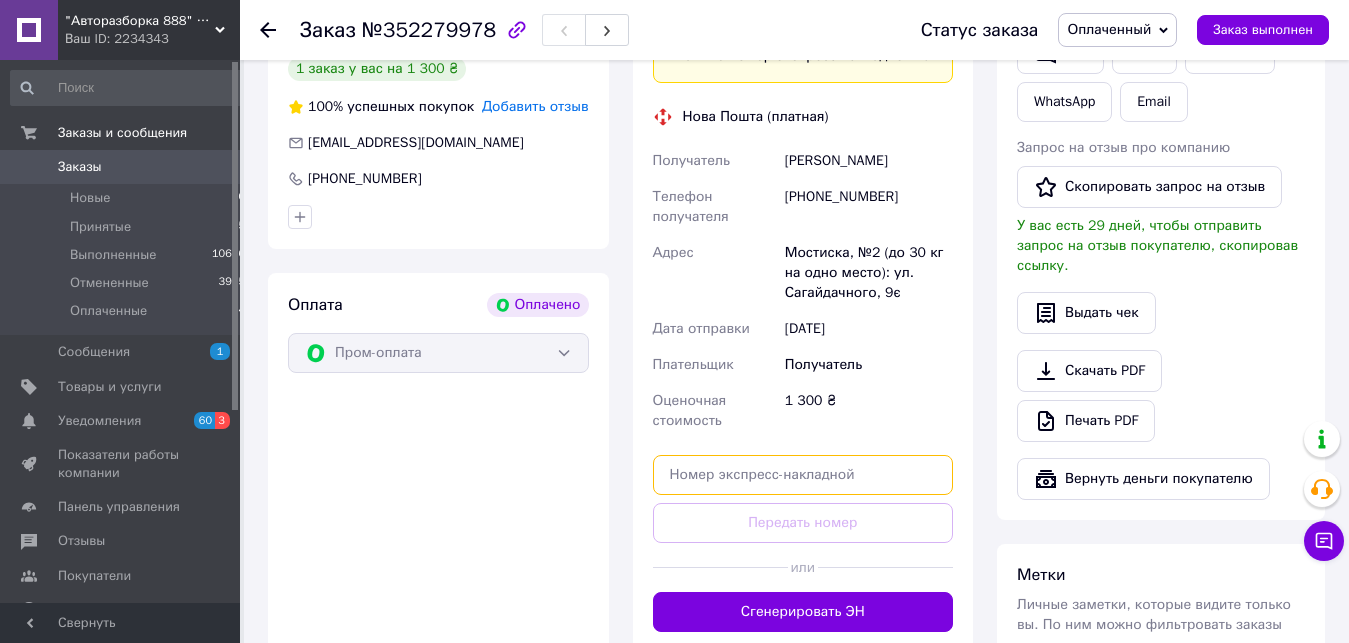 click at bounding box center [803, 475] 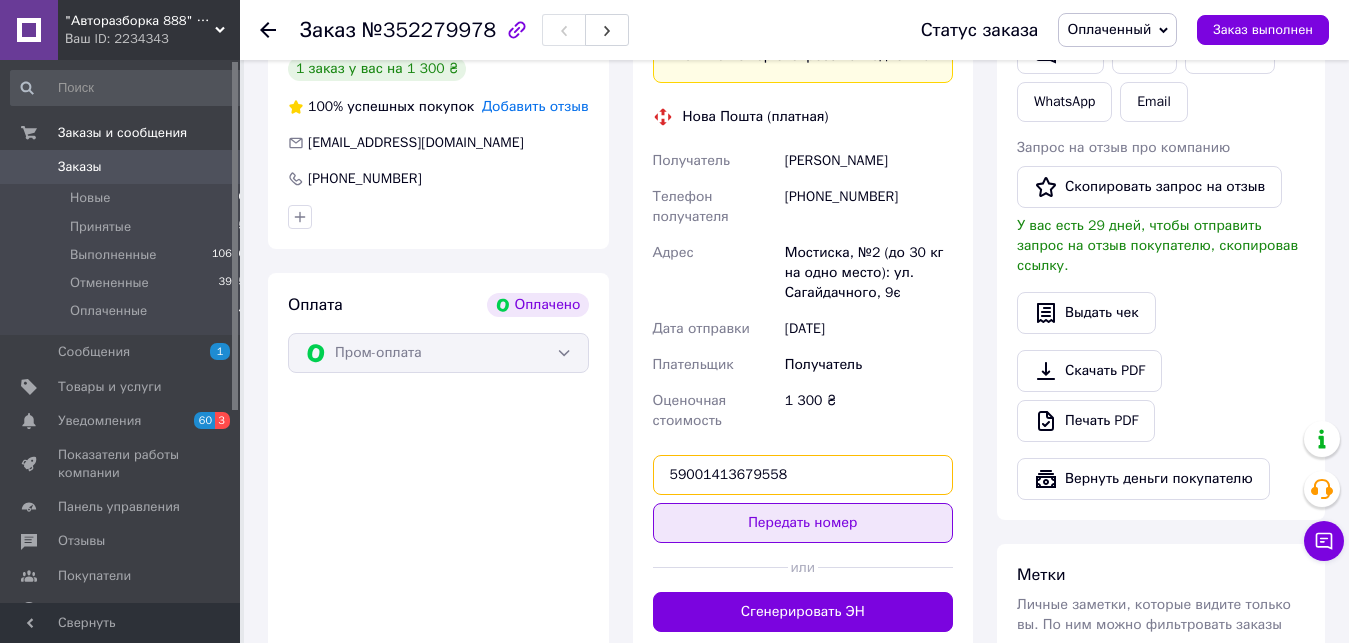 type on "59001413679558" 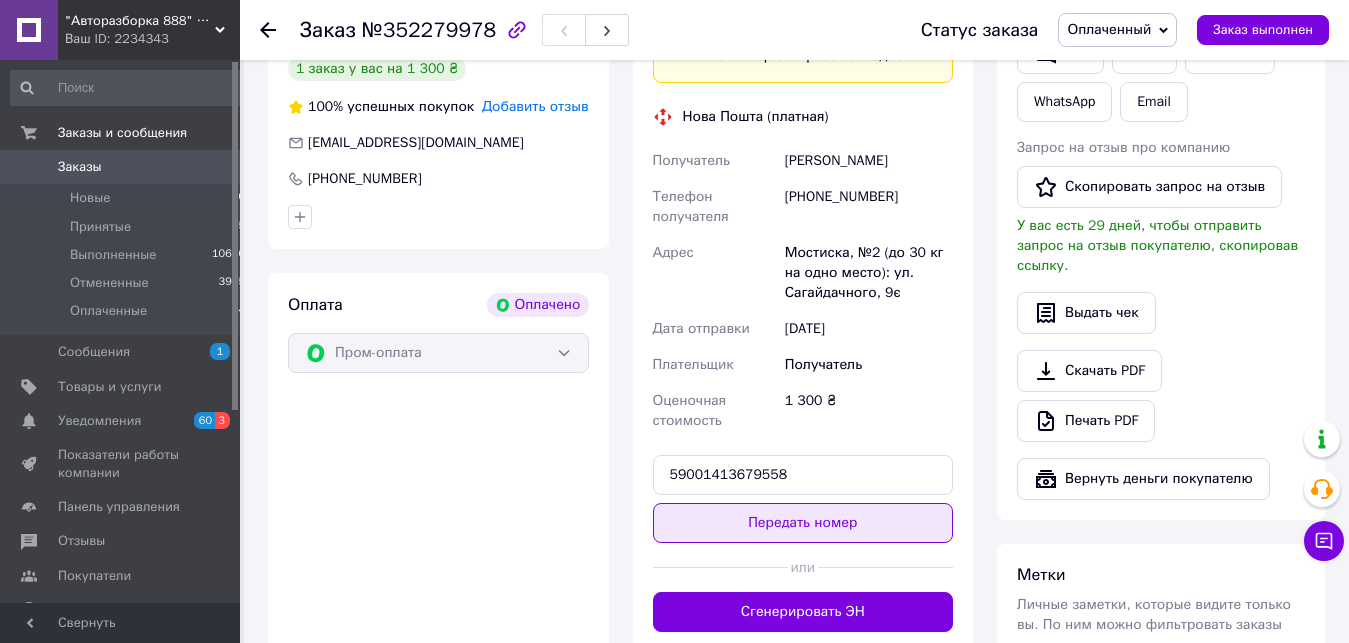 click on "Передать номер" at bounding box center (803, 523) 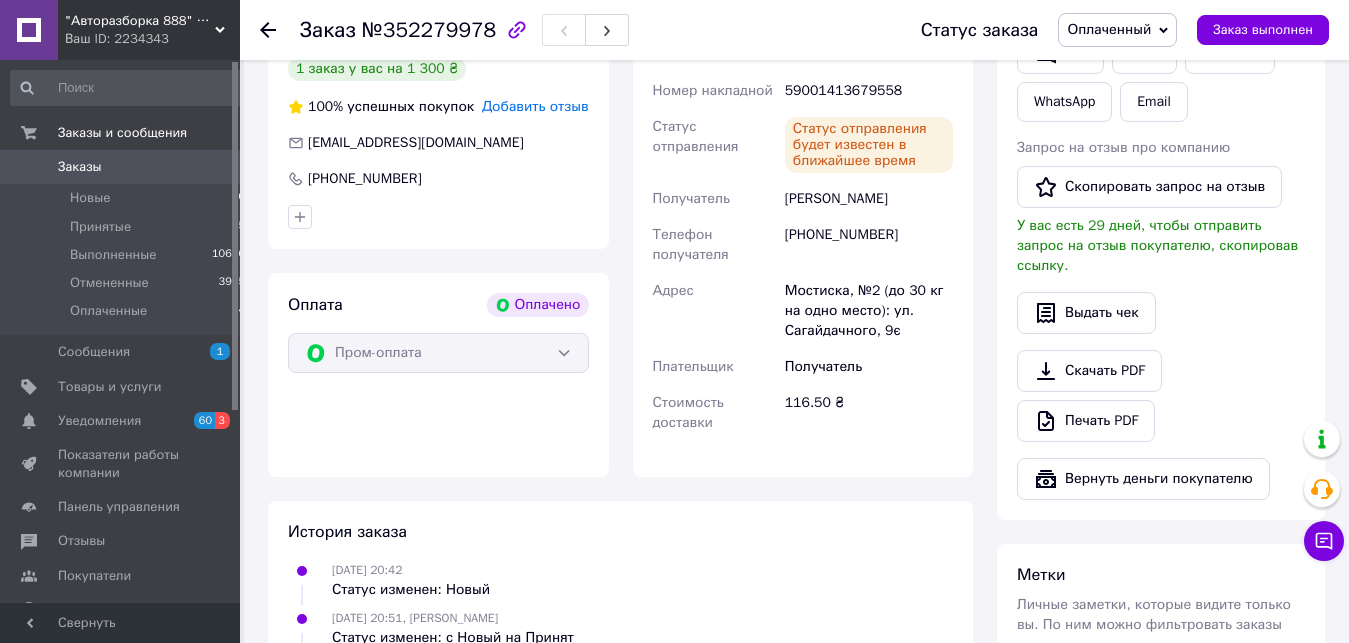 click on "История заказа" at bounding box center (620, 532) 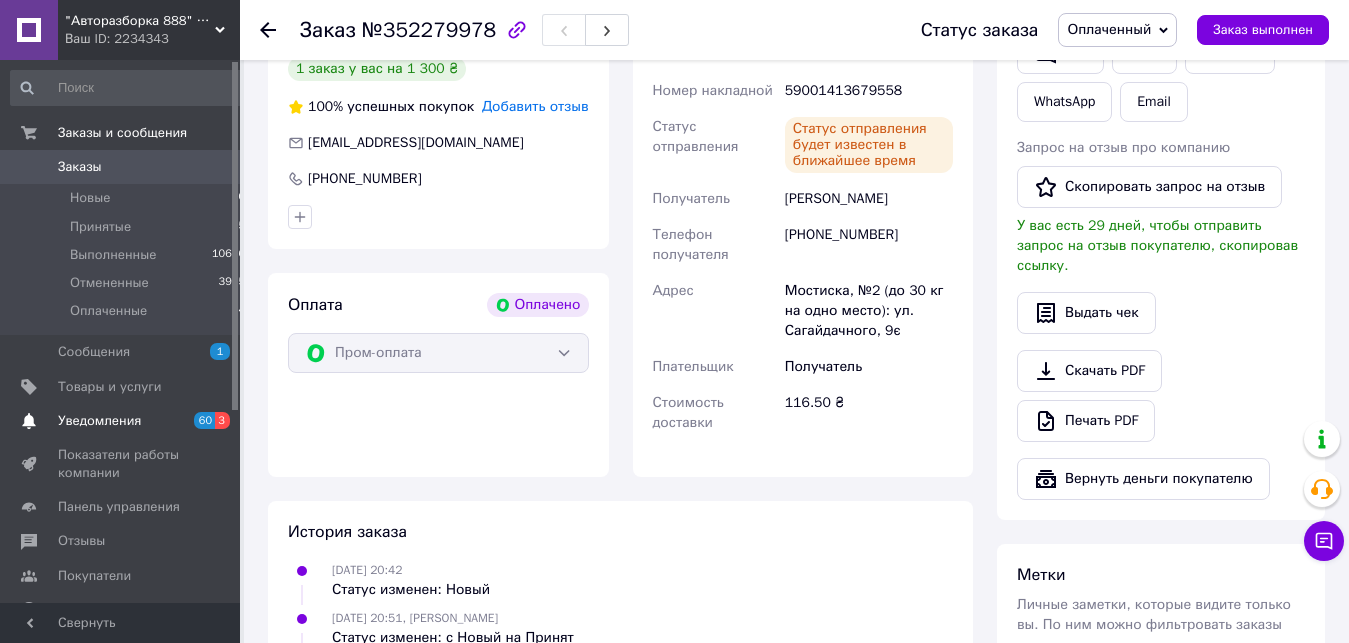 click on "3" at bounding box center [222, 420] 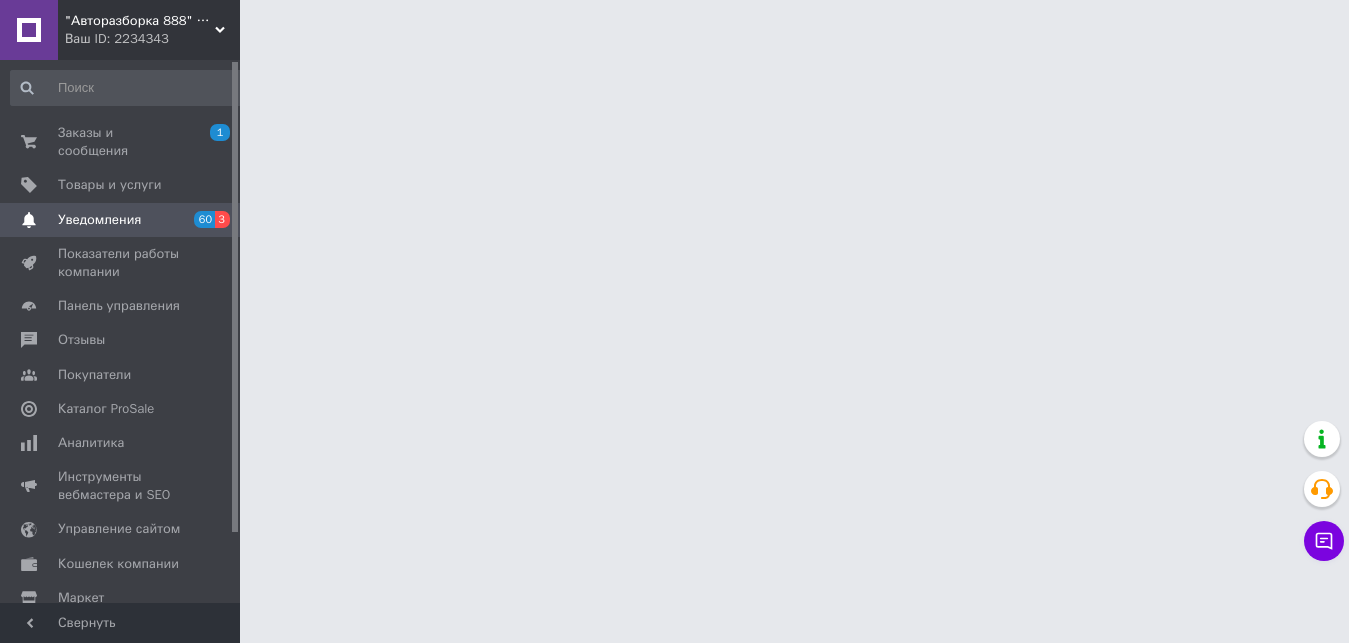 scroll, scrollTop: 0, scrollLeft: 0, axis: both 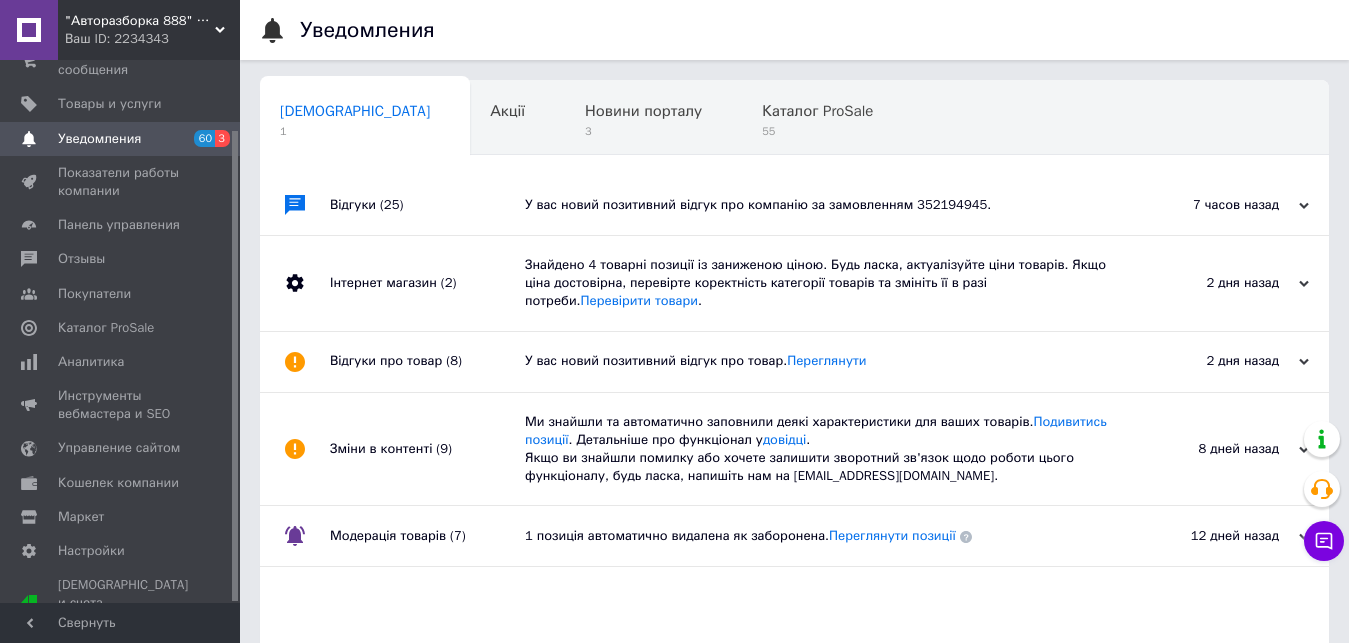 click on "Уведомления 60 3" at bounding box center [128, 139] 